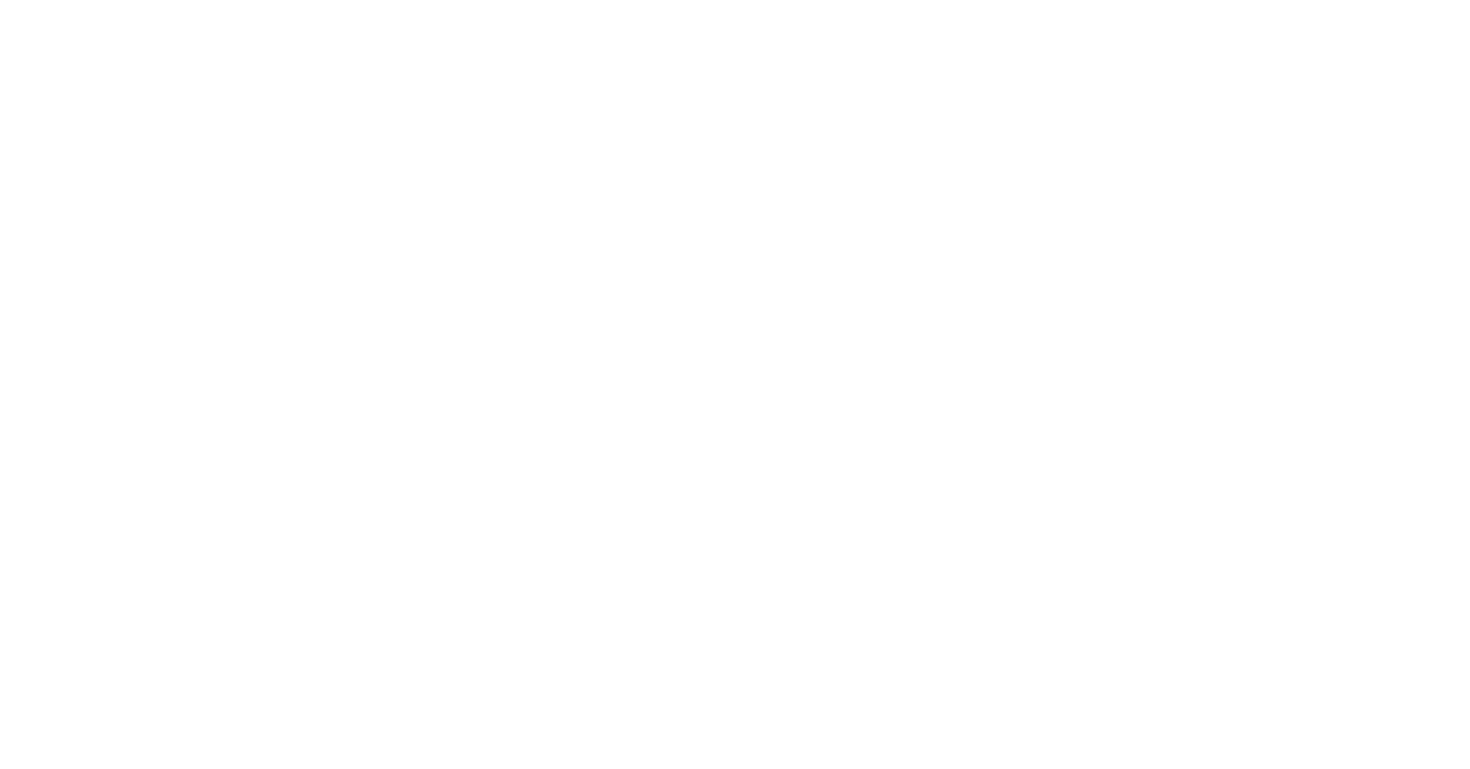 scroll, scrollTop: 0, scrollLeft: 0, axis: both 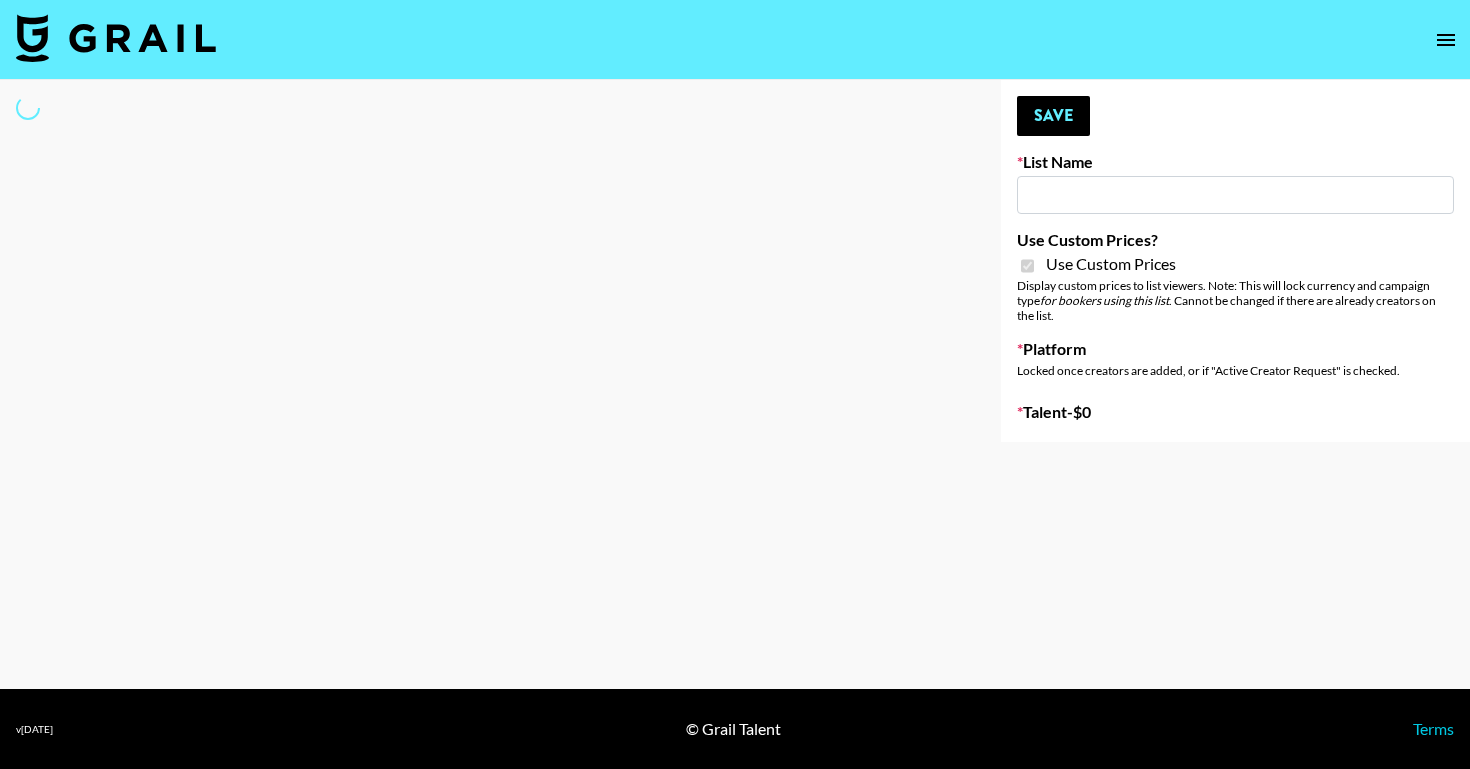 type on "101 Media" 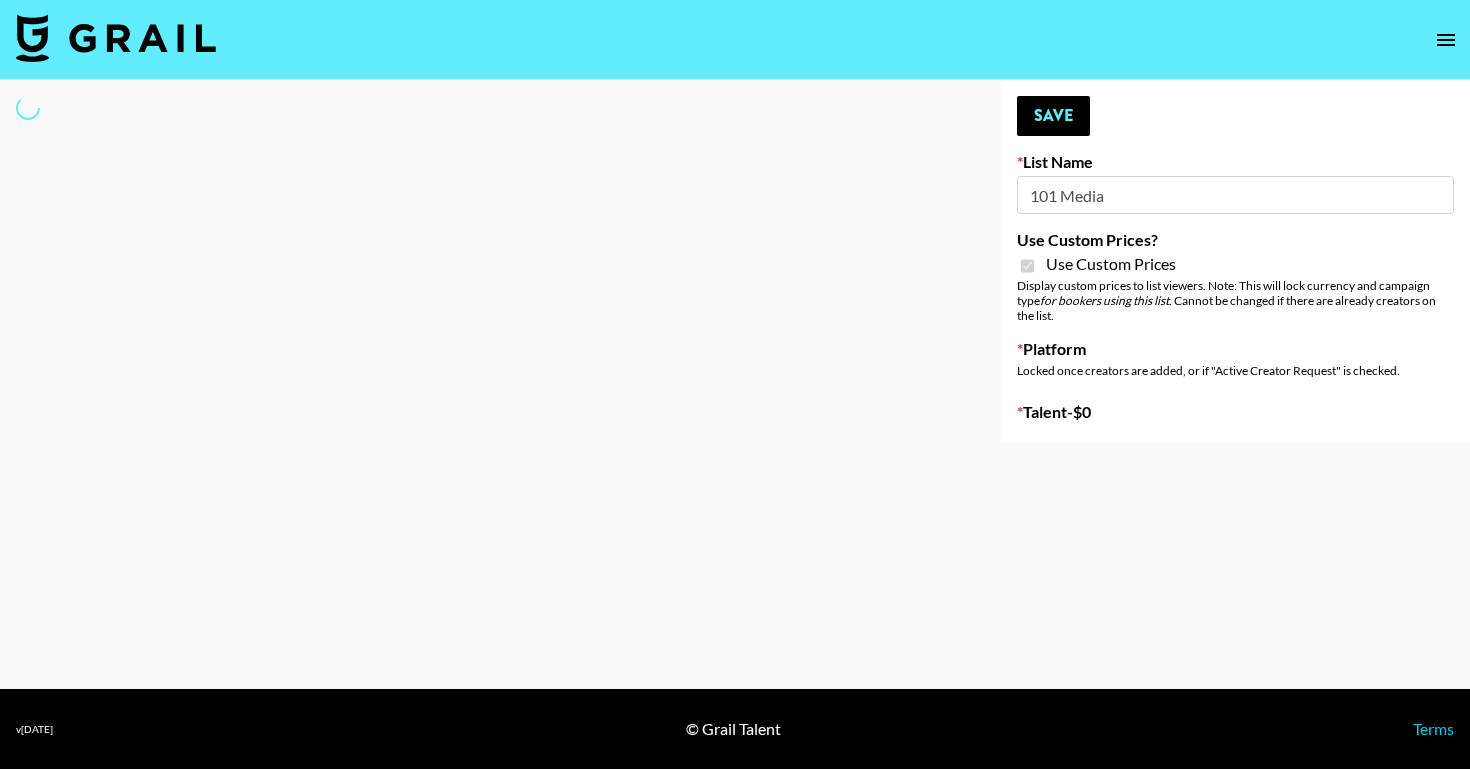 select on "Brand" 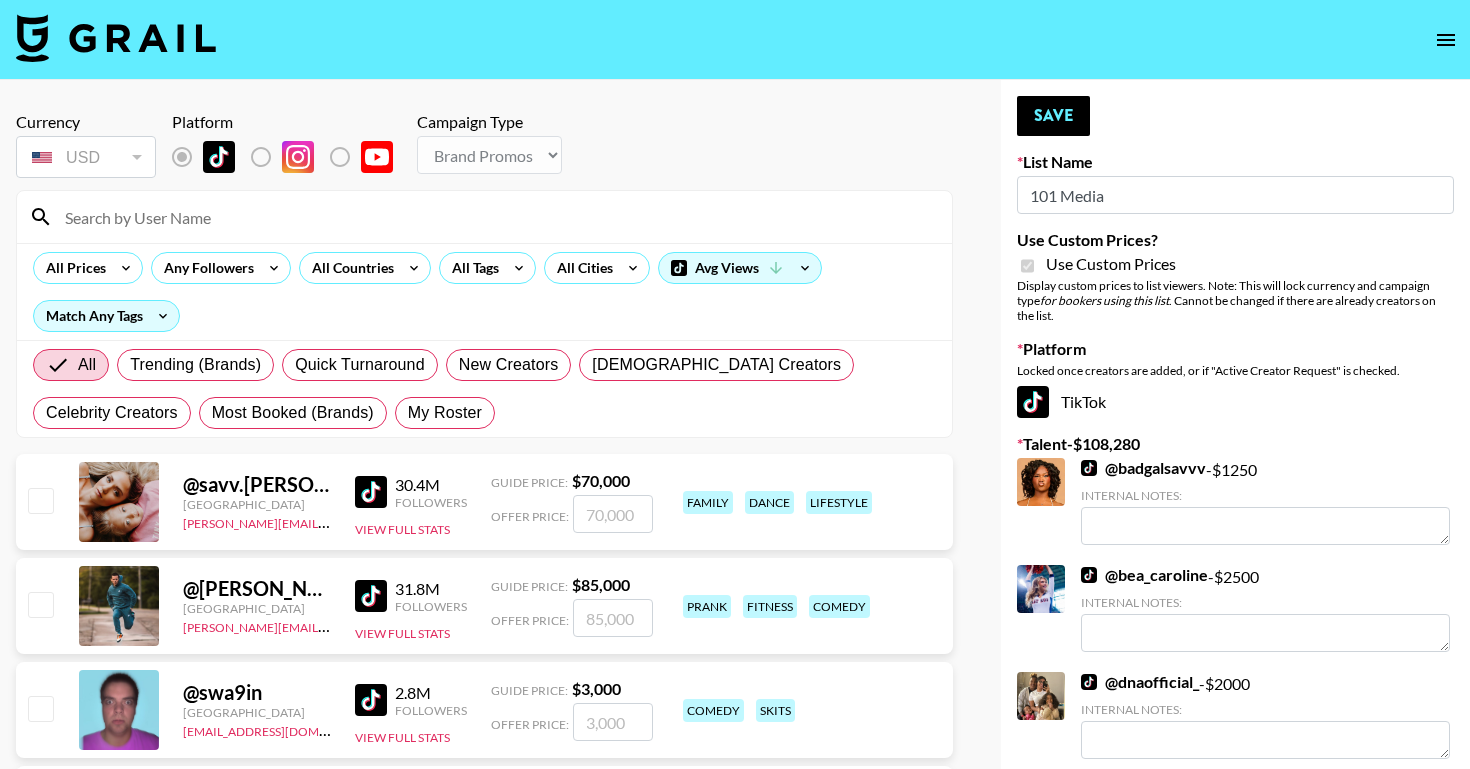 scroll, scrollTop: 71, scrollLeft: 0, axis: vertical 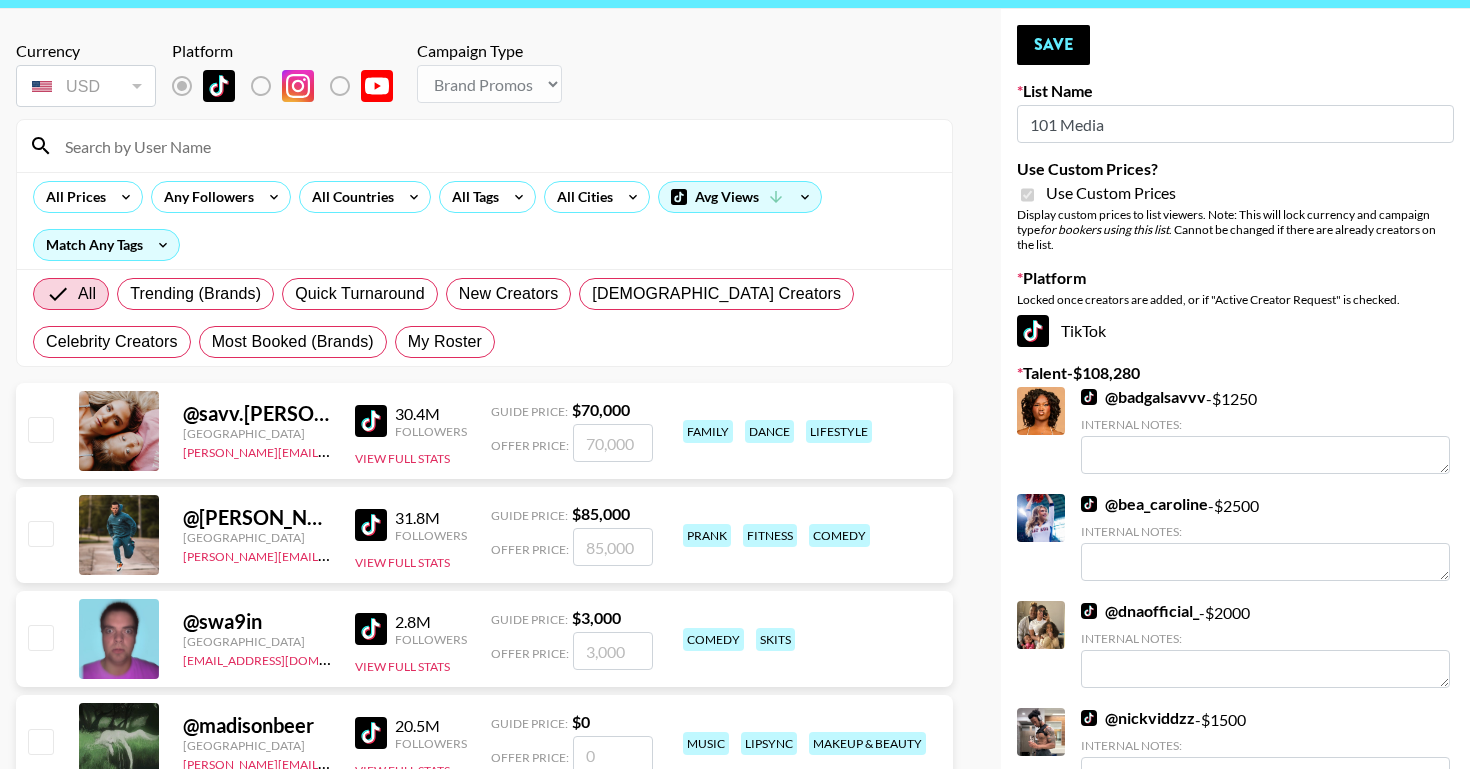click on "All Trending (Brands) Quick Turnaround New Creators LGBTQIA+ Creators Celebrity Creators Most Booked (Brands) My Roster" at bounding box center (484, 318) 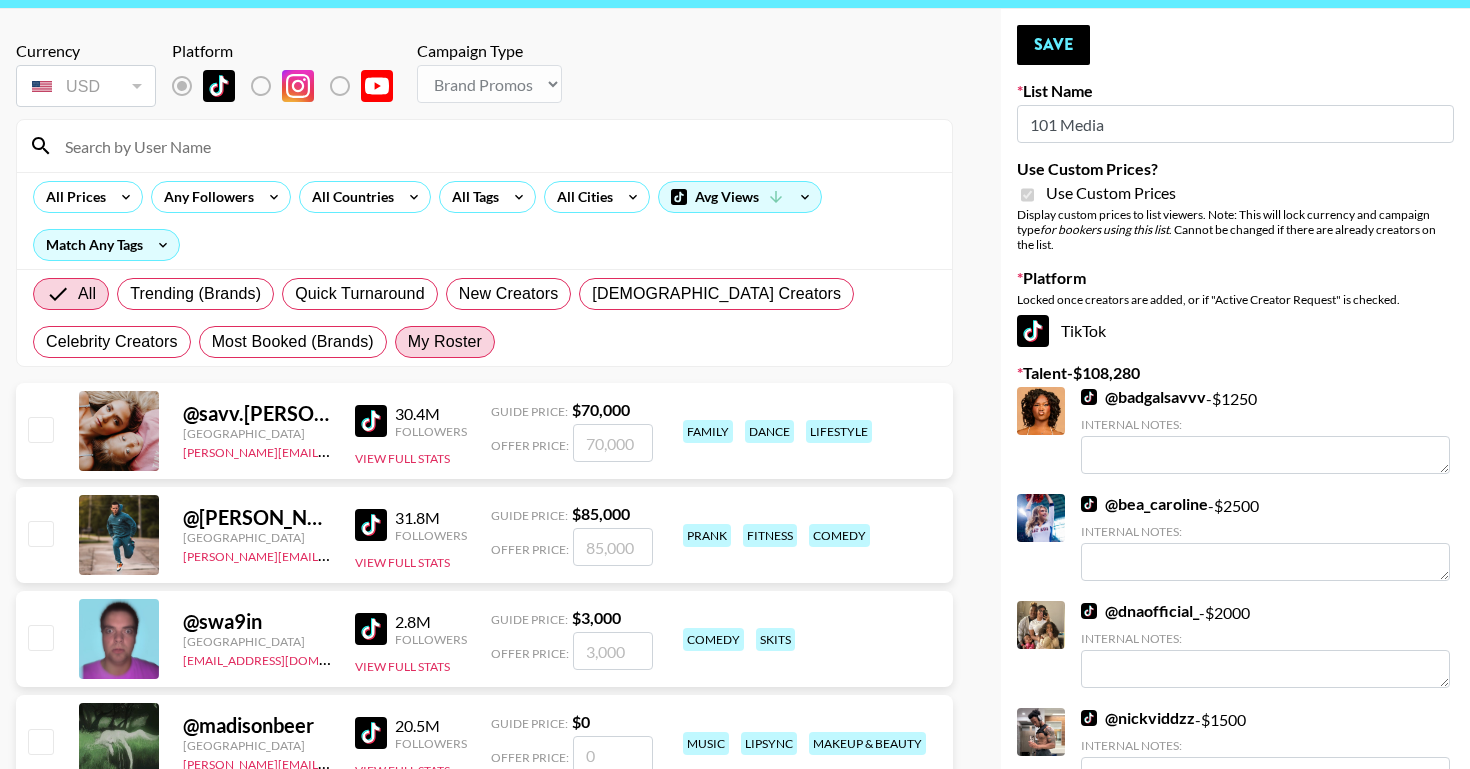 click on "My Roster" at bounding box center [445, 342] 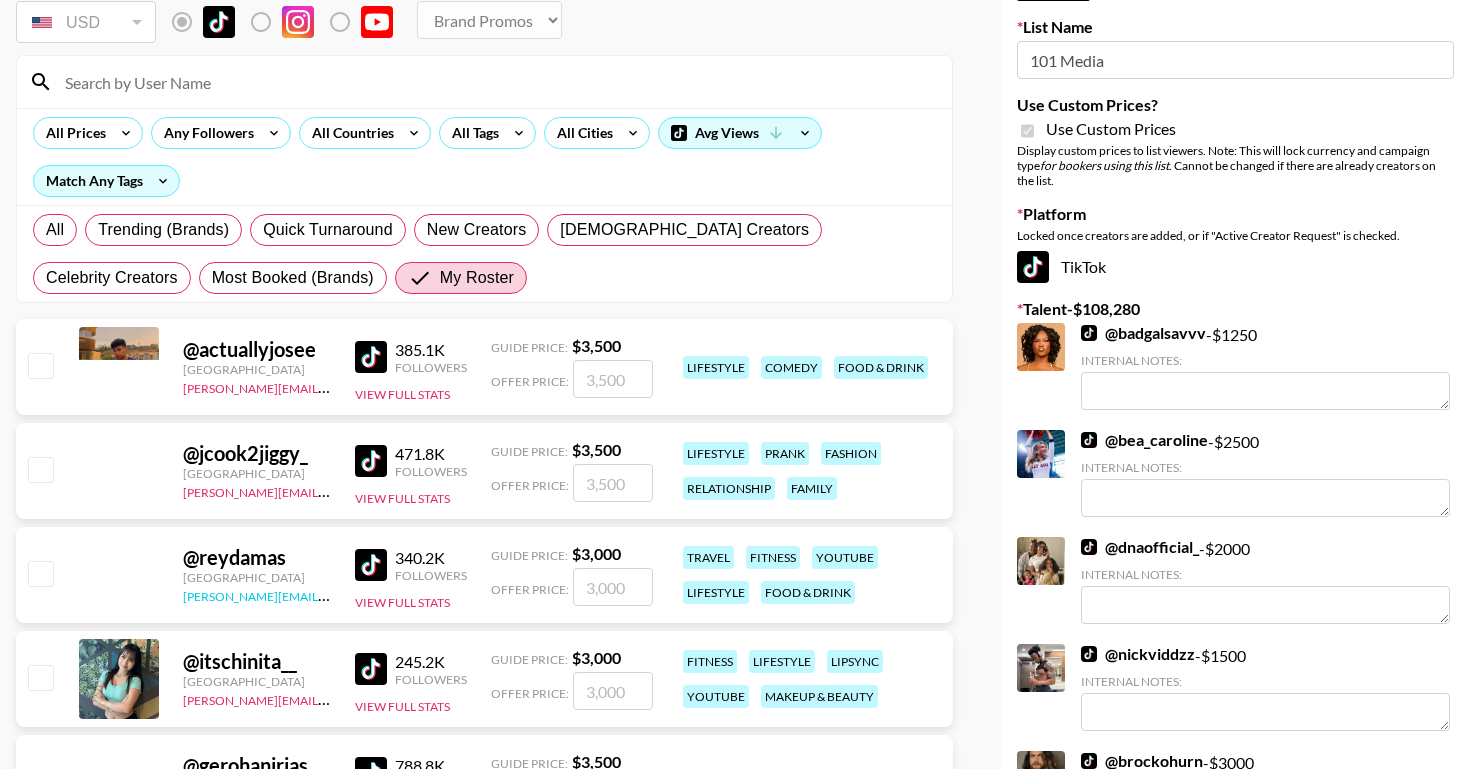 scroll, scrollTop: 162, scrollLeft: 0, axis: vertical 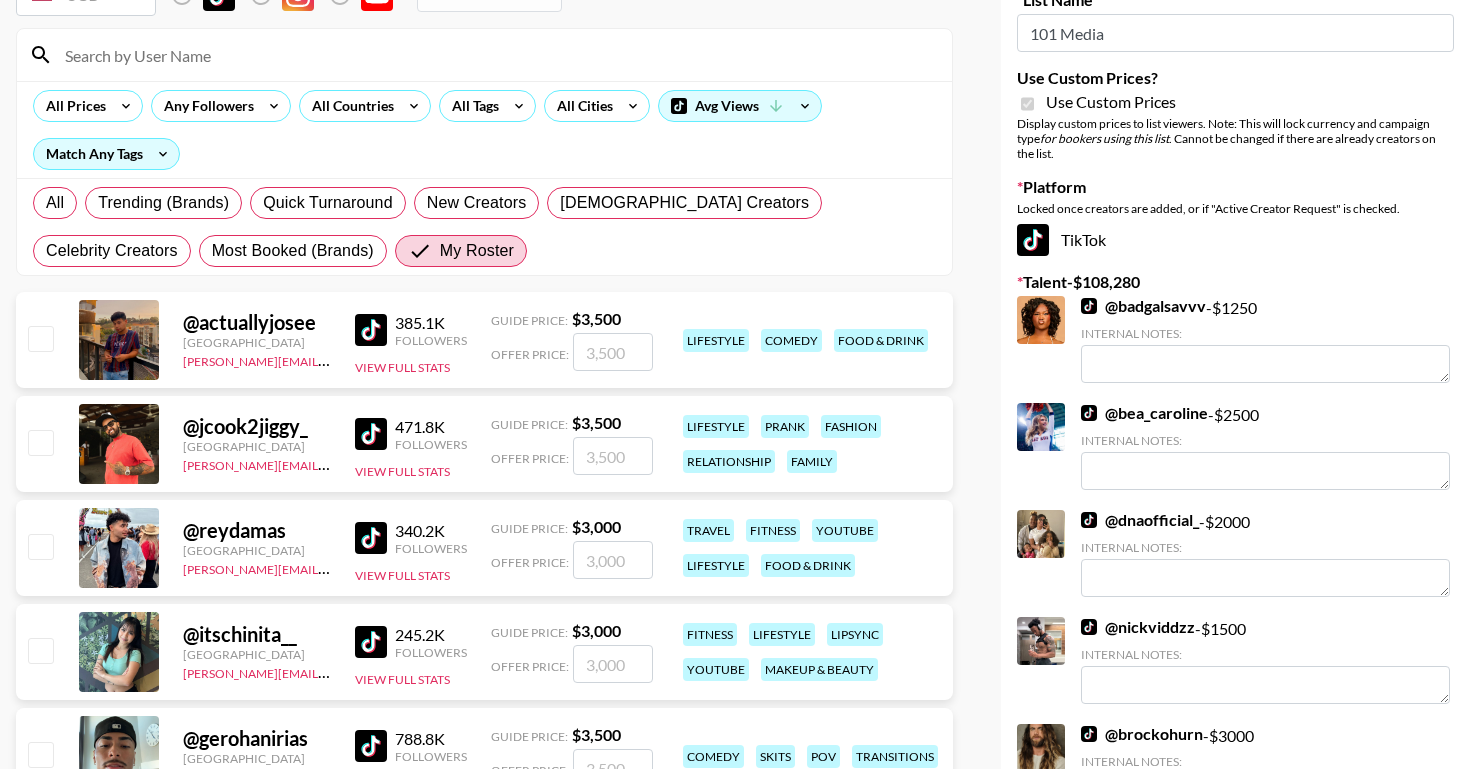 click at bounding box center [40, 338] 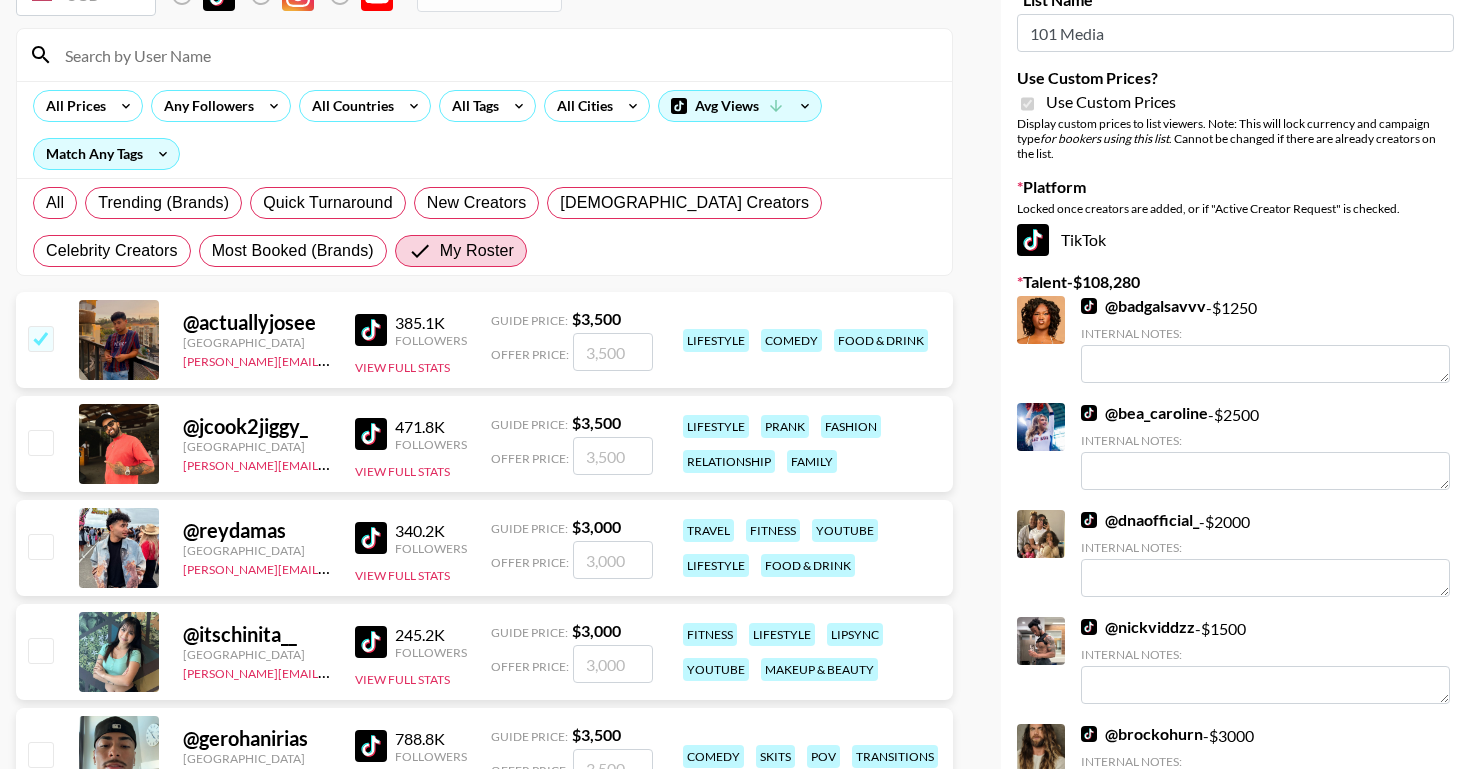 checkbox on "true" 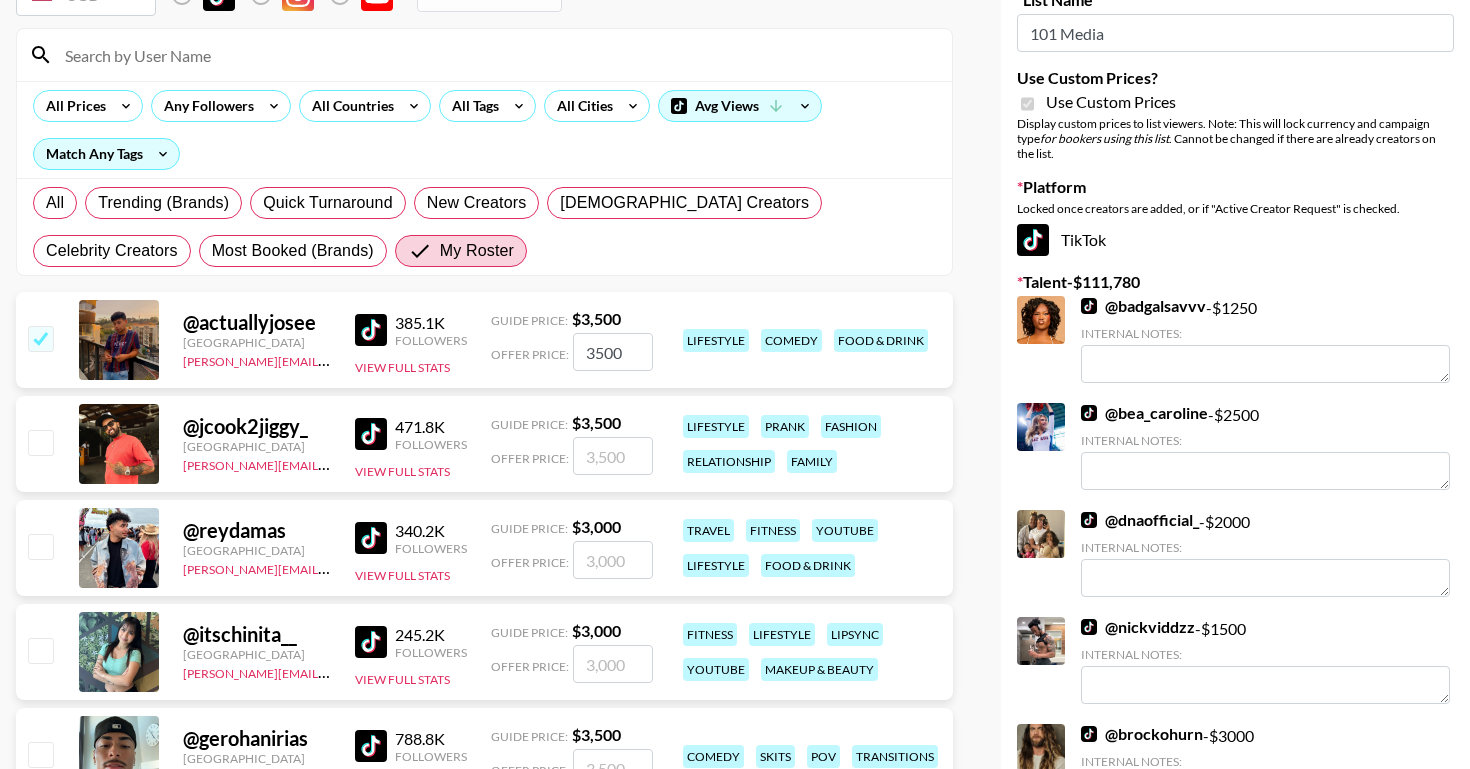 click at bounding box center (40, 546) 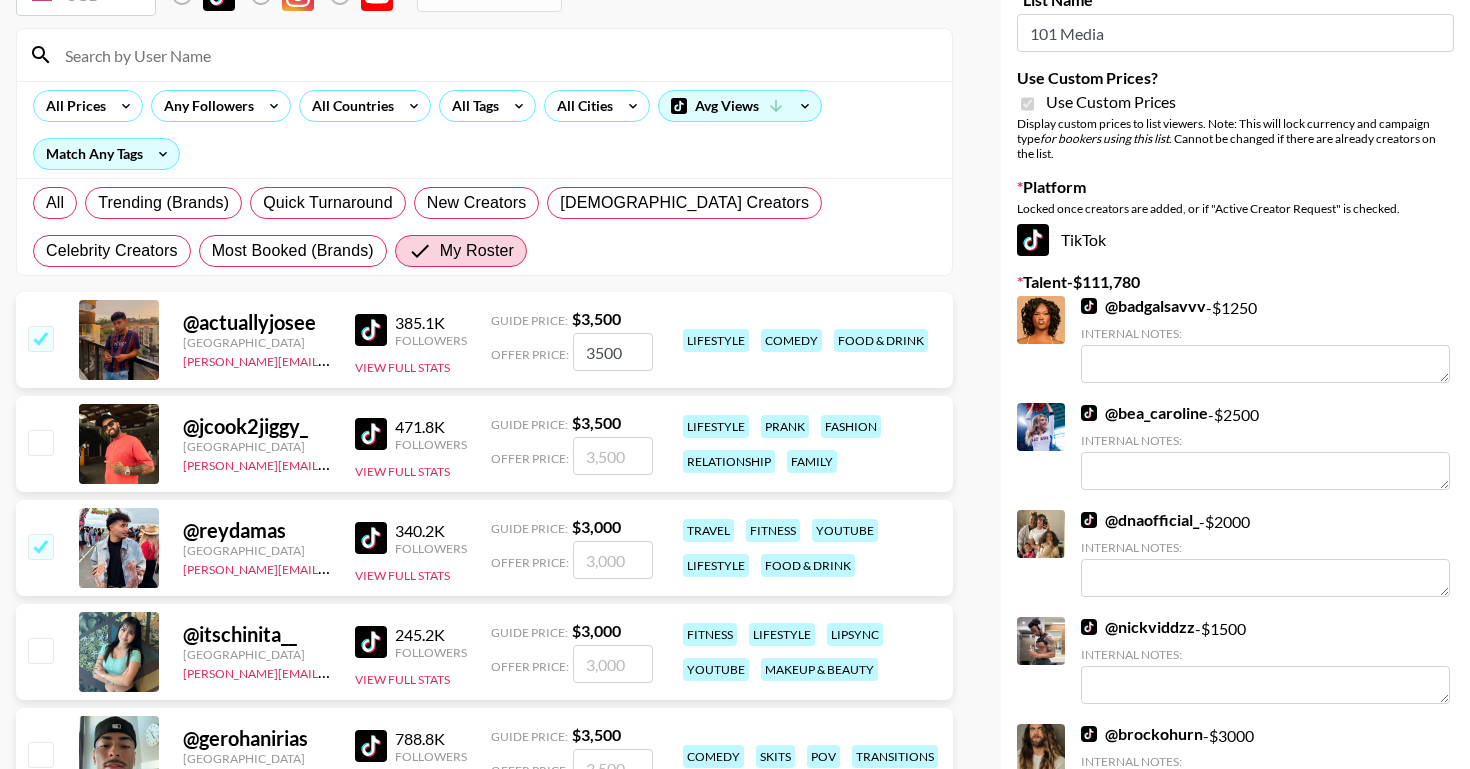 checkbox on "true" 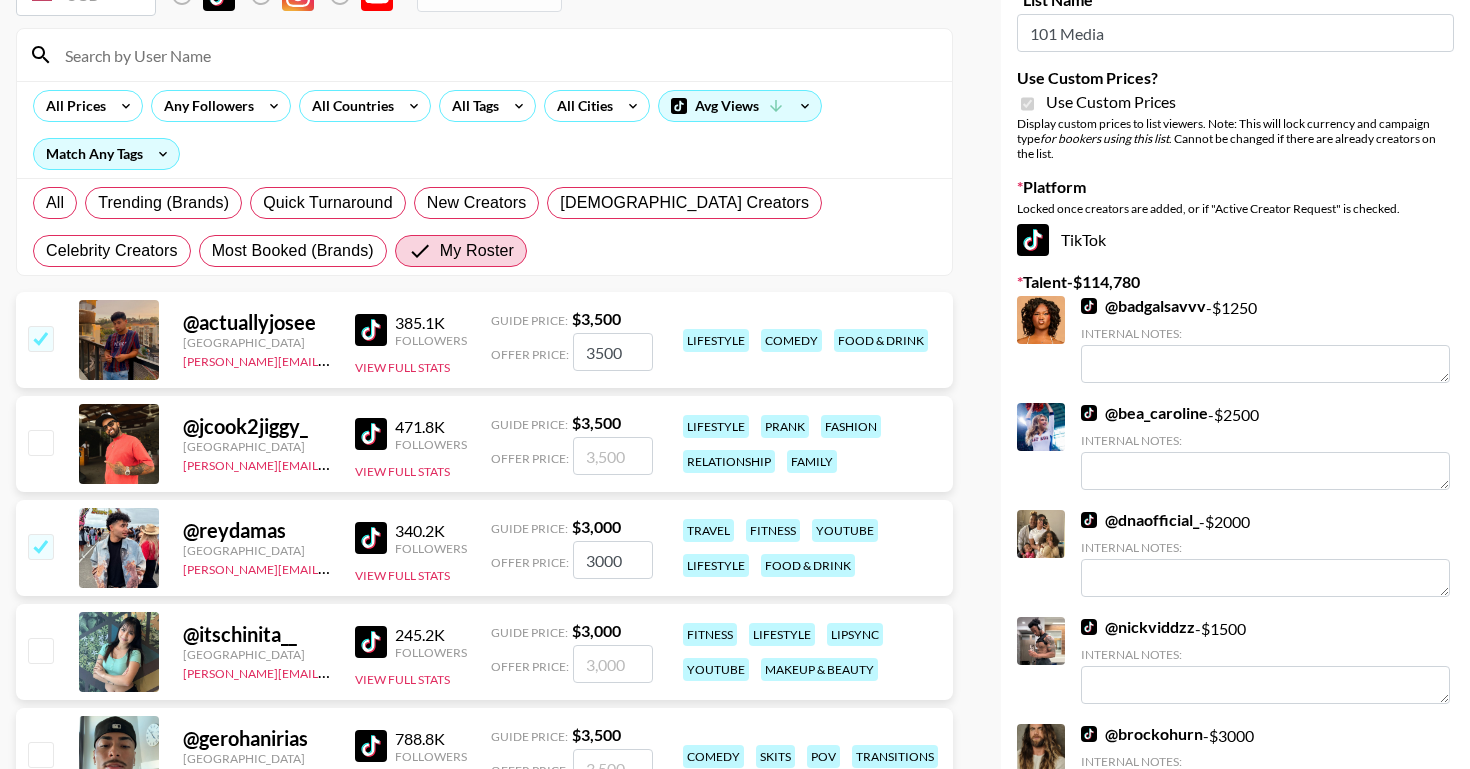 type on "3000" 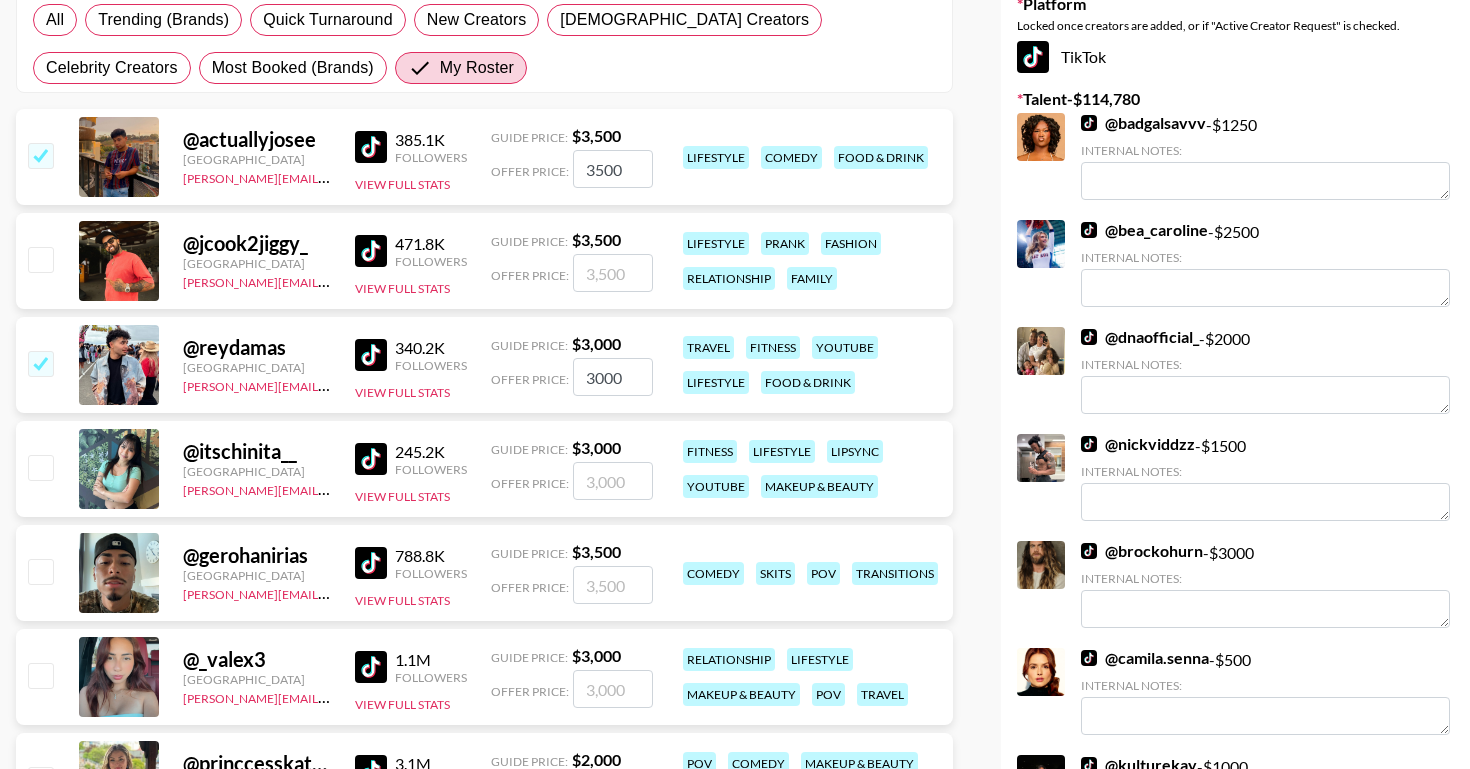 scroll, scrollTop: 378, scrollLeft: 0, axis: vertical 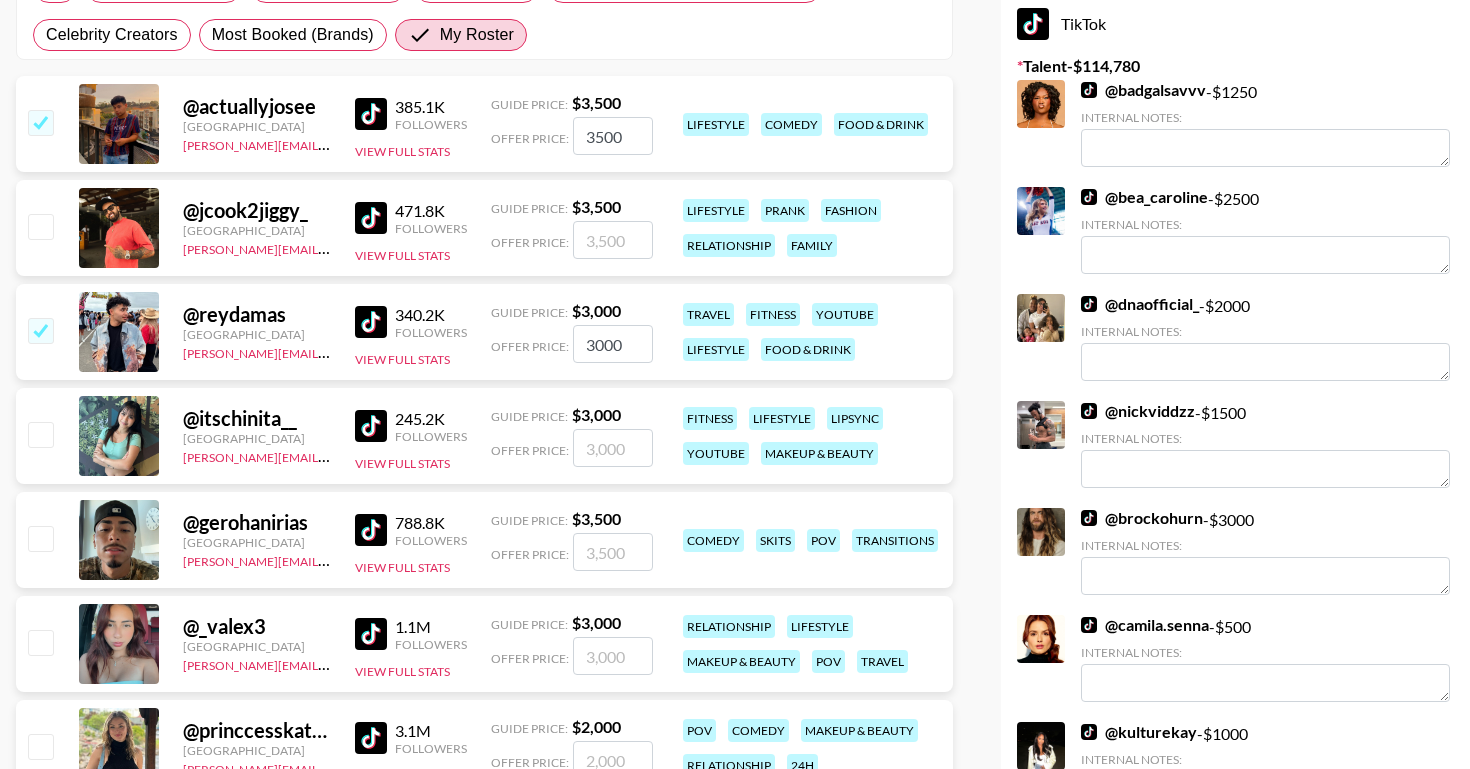 click at bounding box center [40, 434] 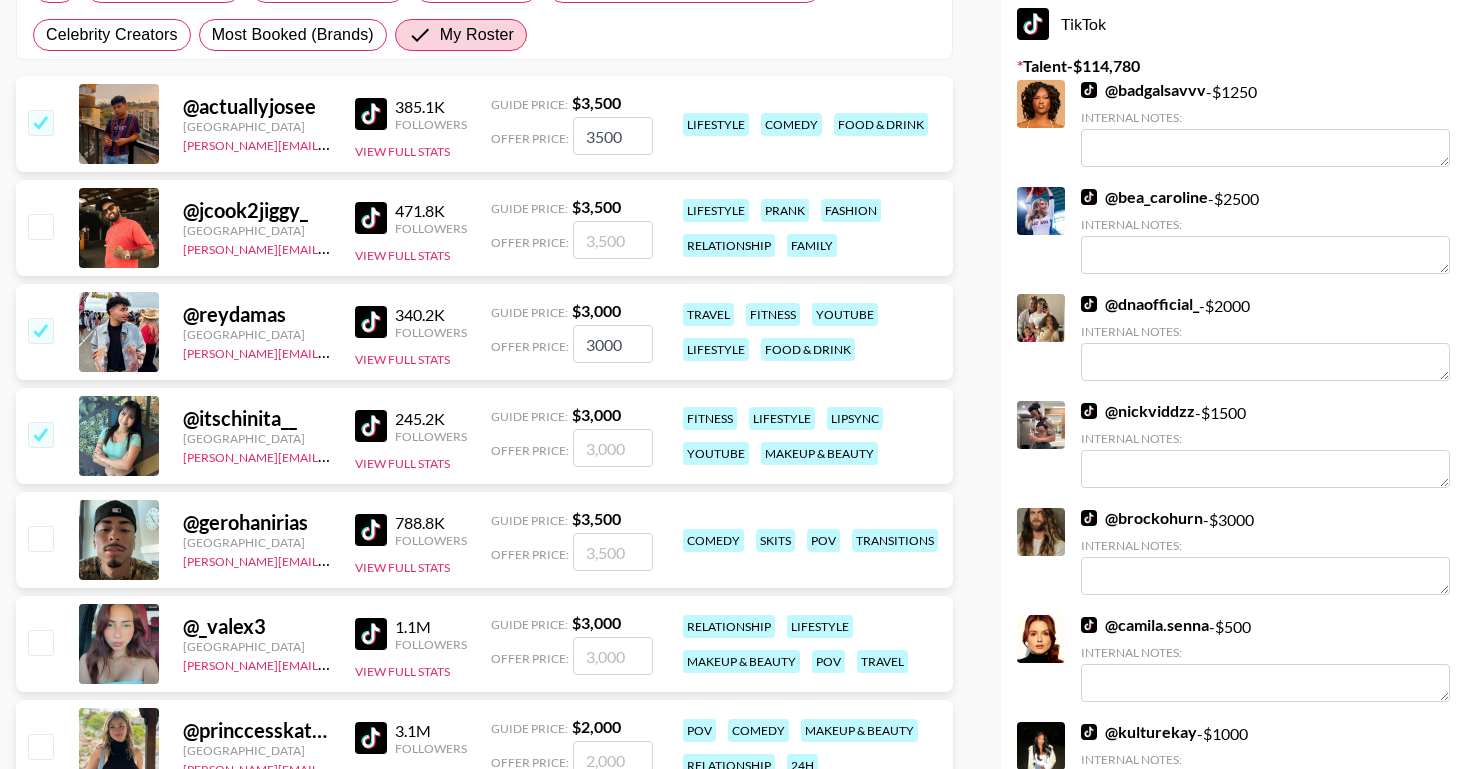 checkbox on "true" 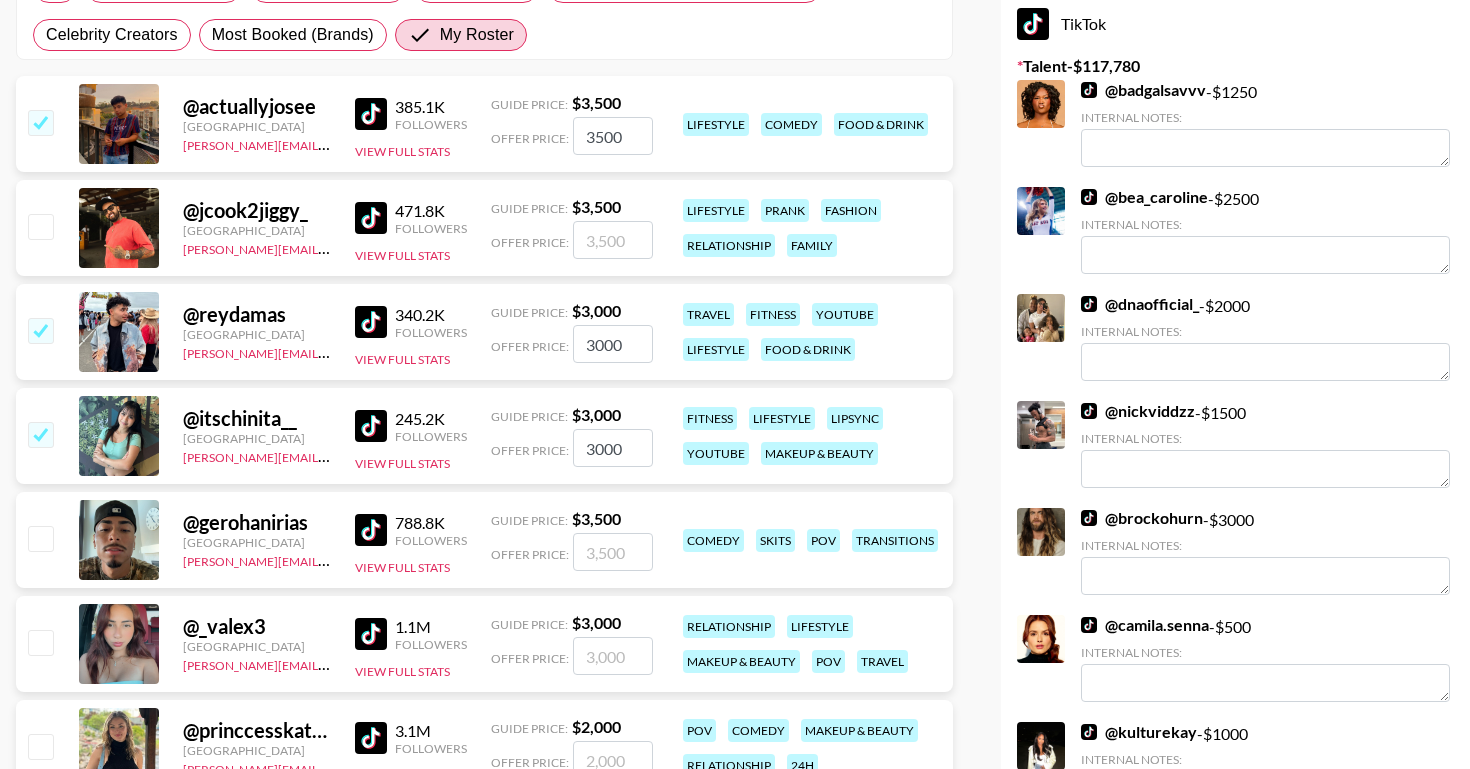 click at bounding box center (40, 538) 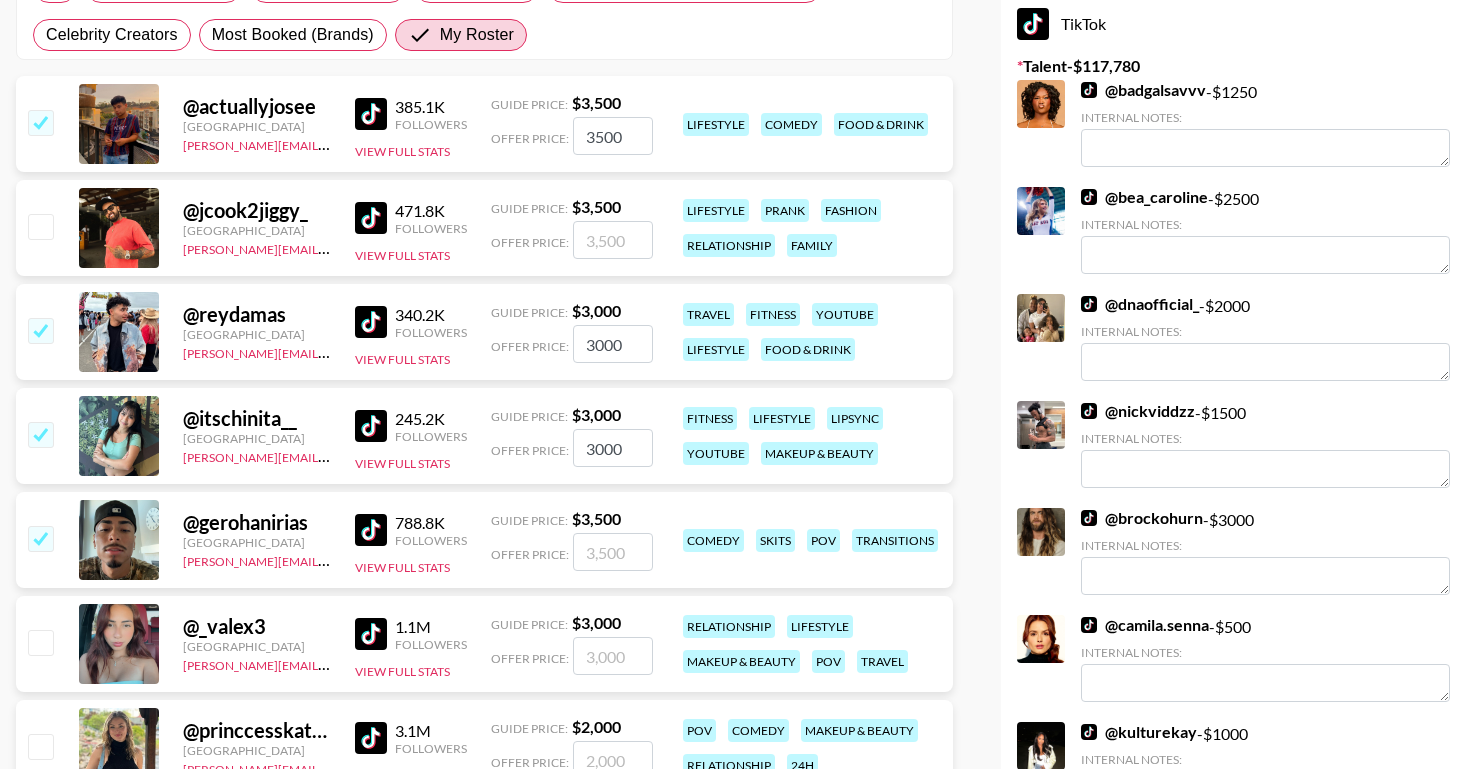 checkbox on "true" 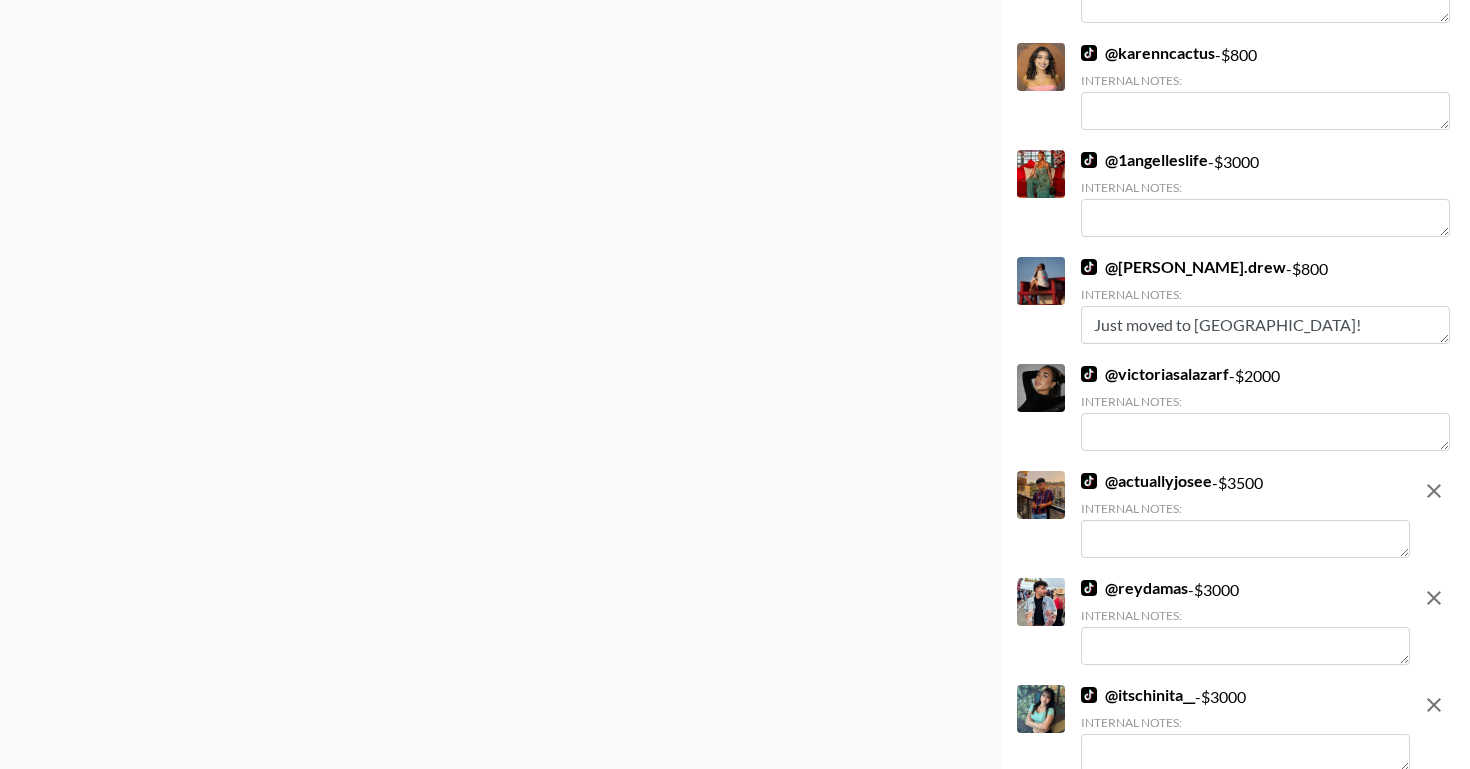 scroll, scrollTop: 3973, scrollLeft: 0, axis: vertical 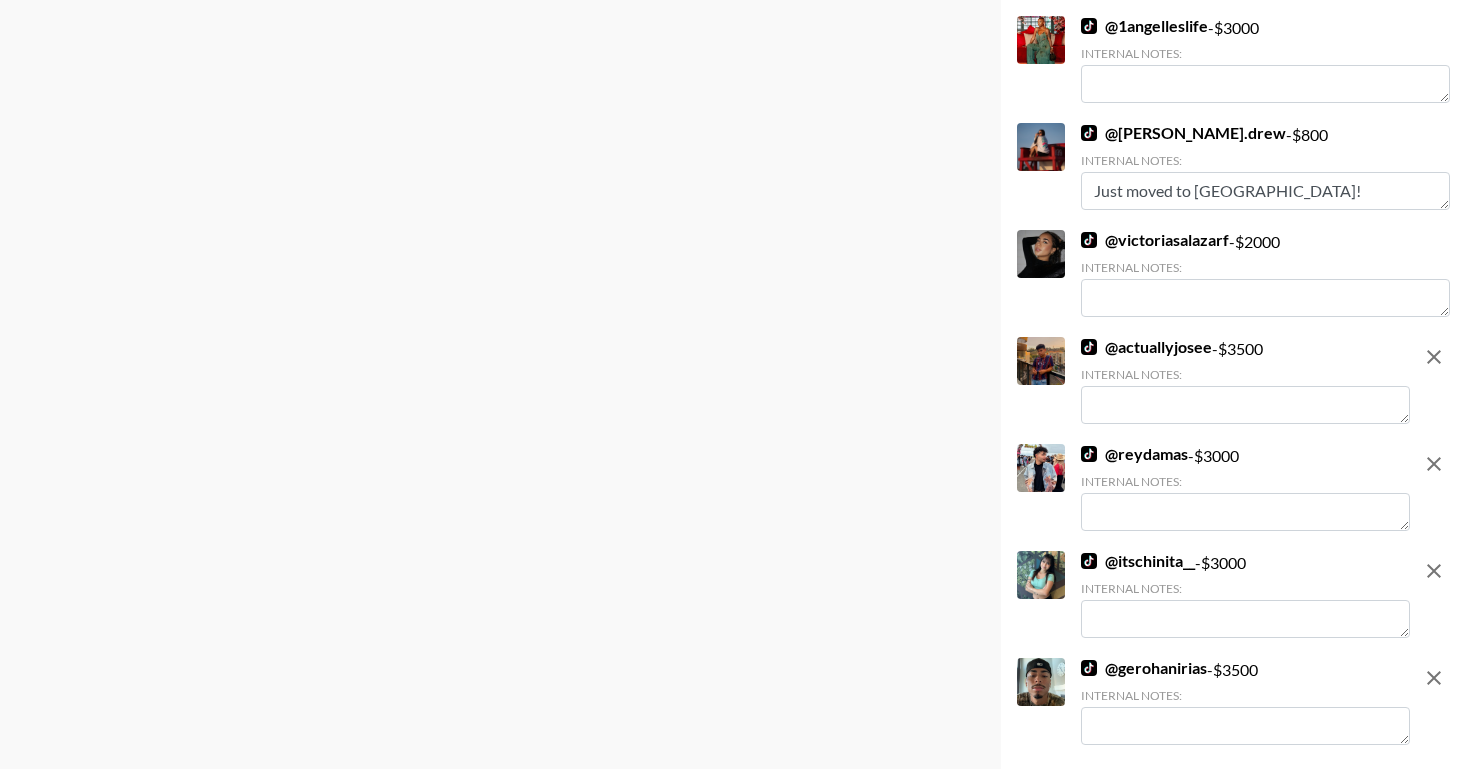 click at bounding box center [1245, 726] 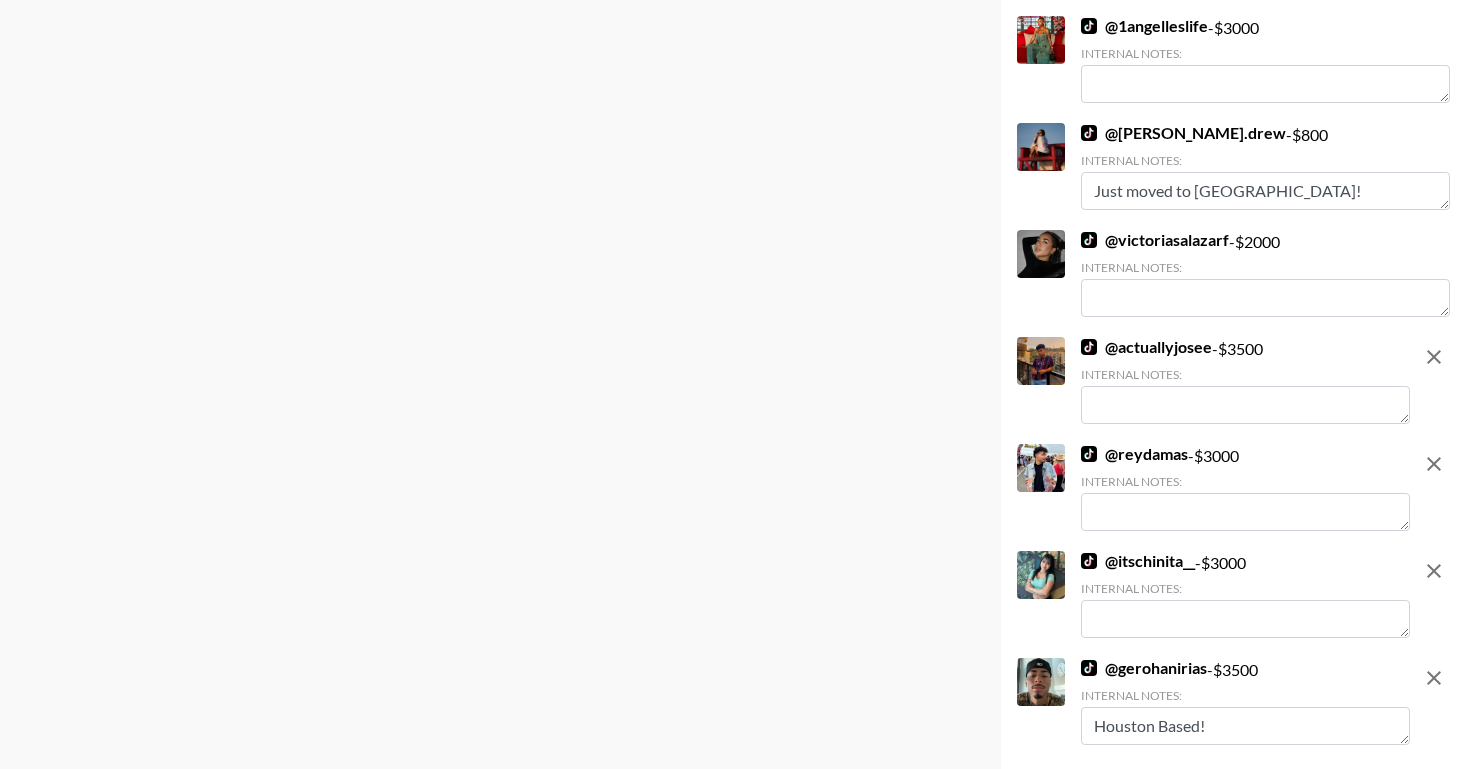 type on "Houston Based!" 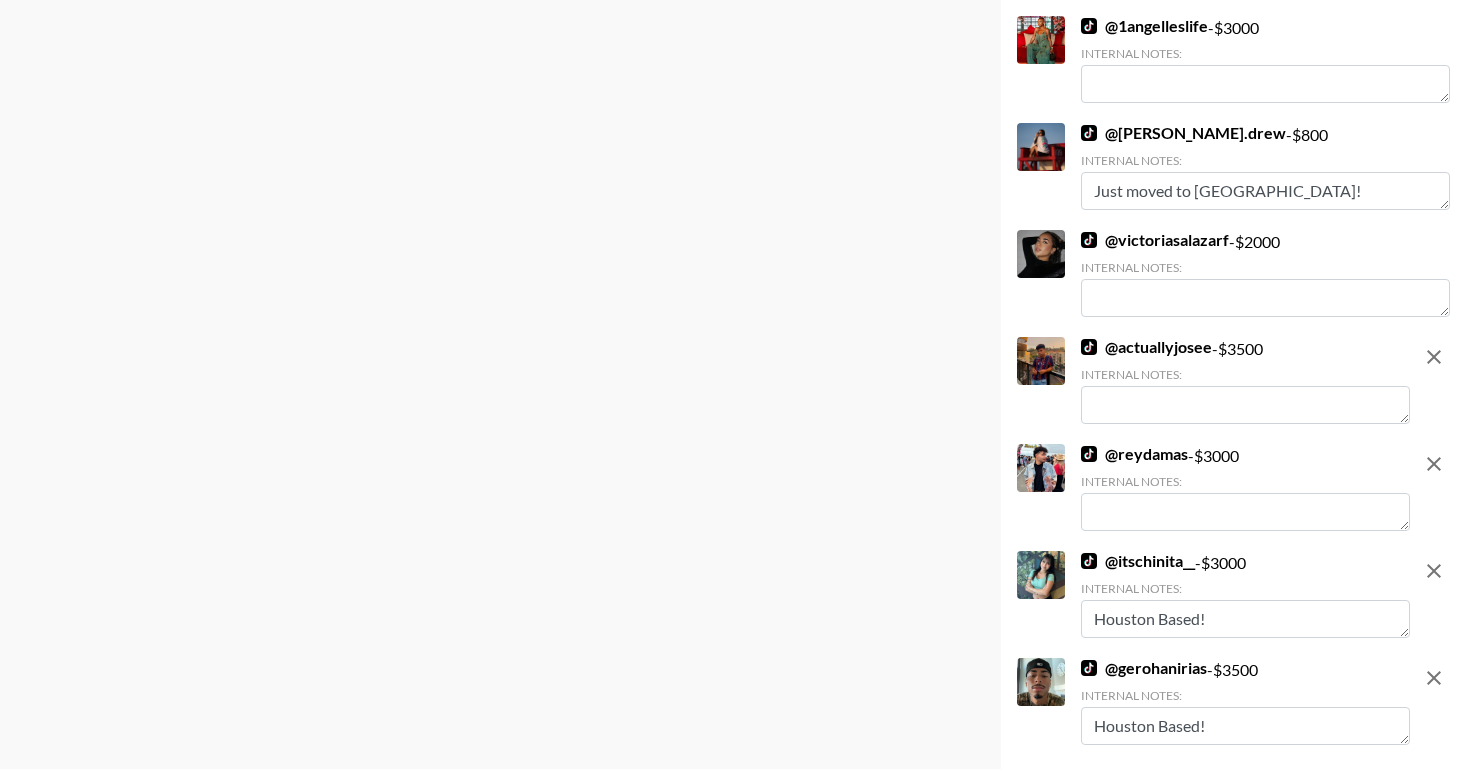 type on "Houston Based!" 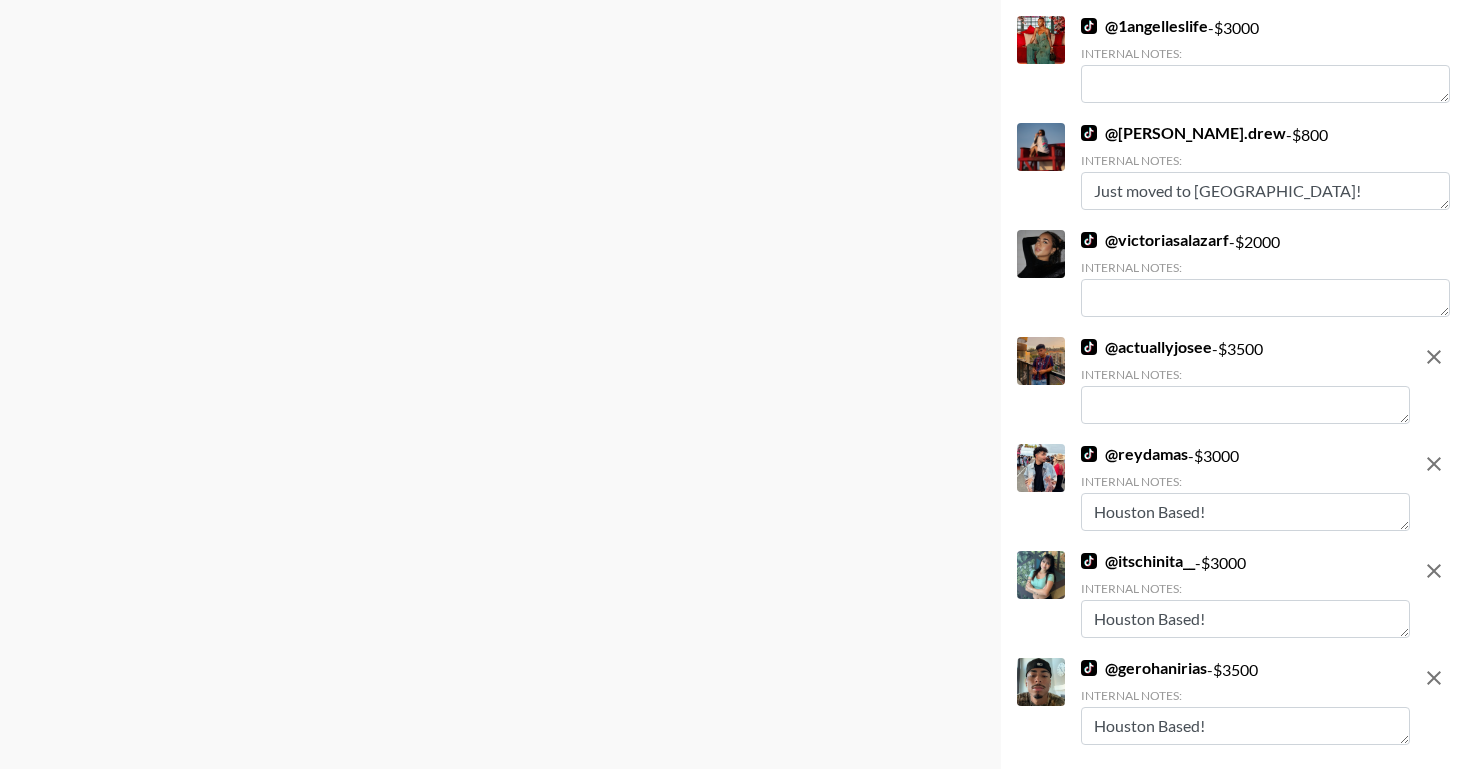 type on "Houston Based!" 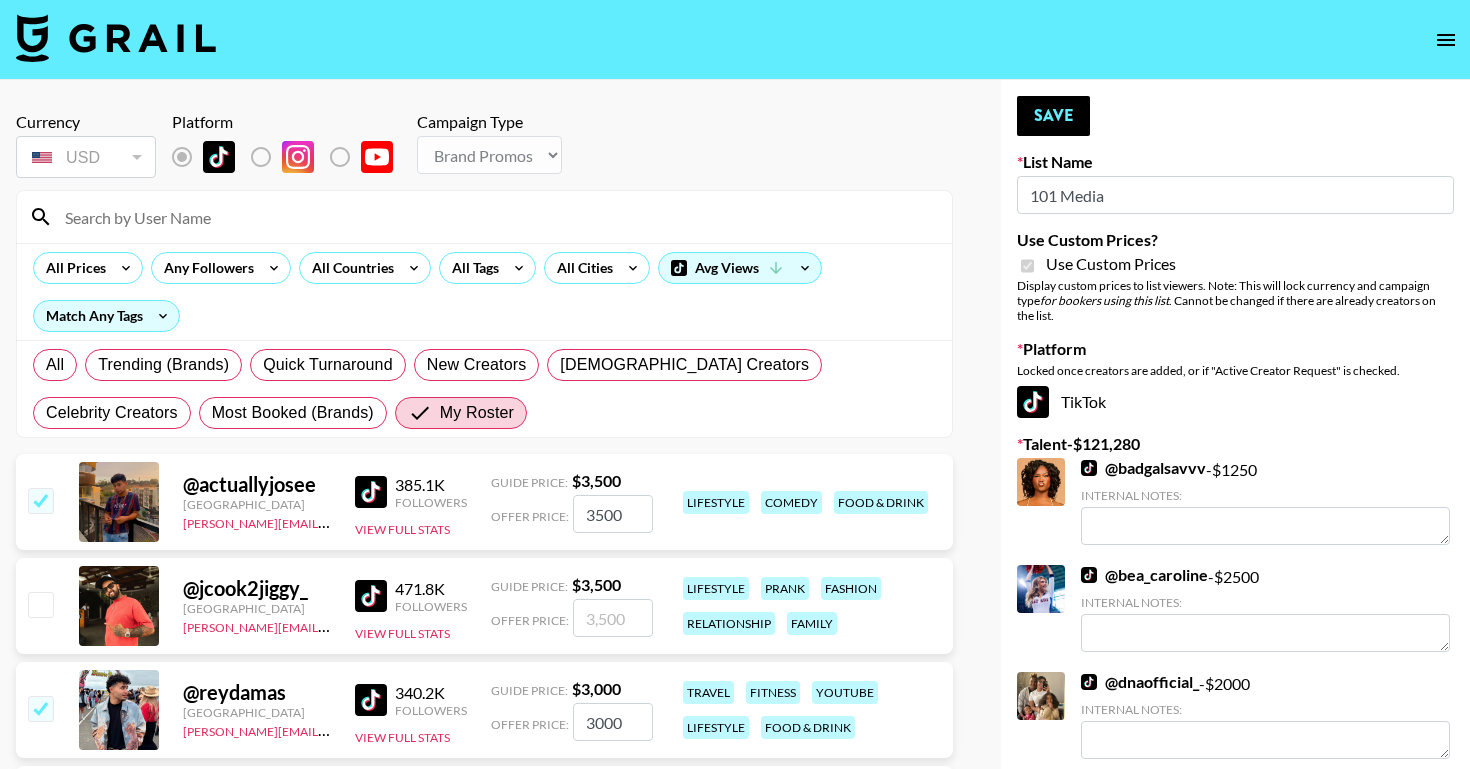 scroll, scrollTop: 0, scrollLeft: 0, axis: both 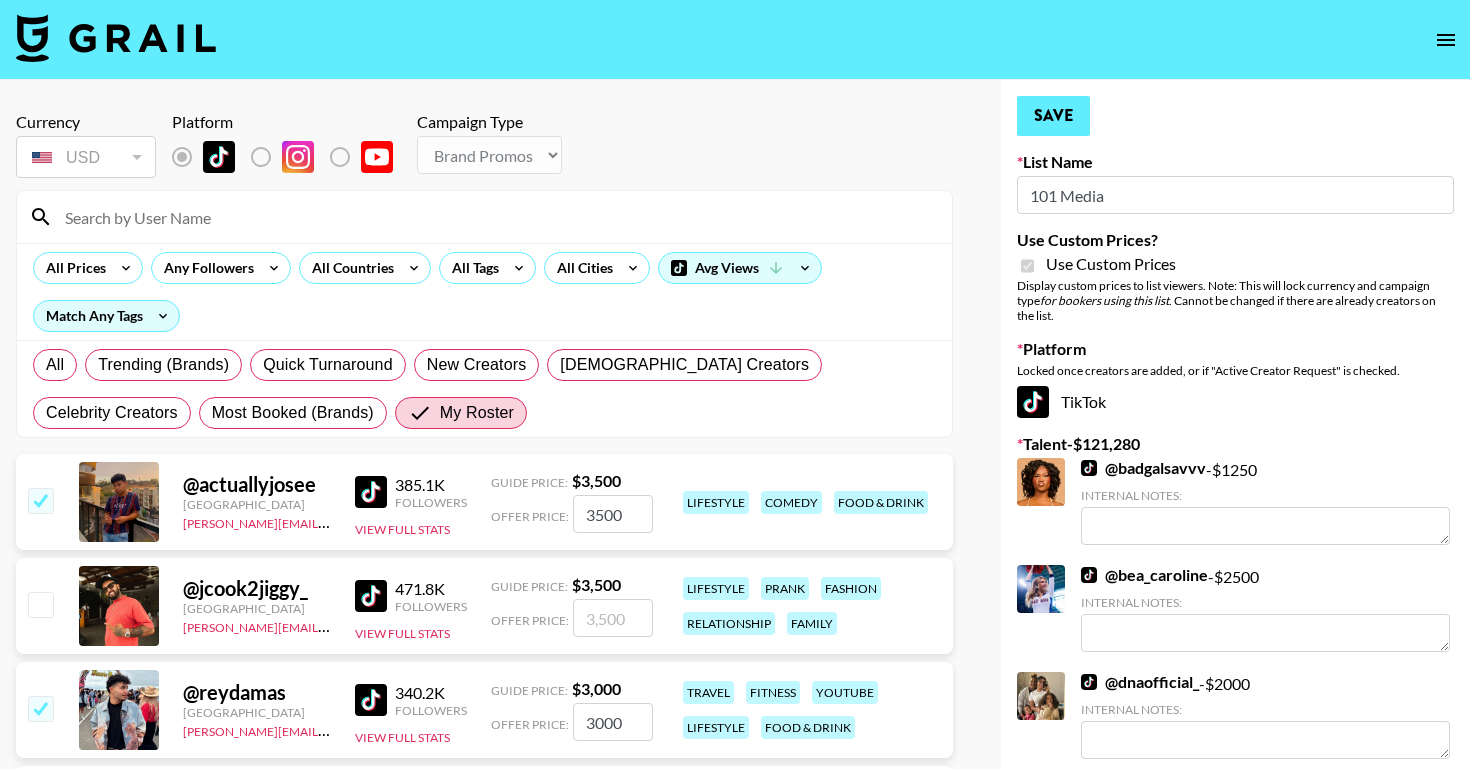 type on "Houston Based!" 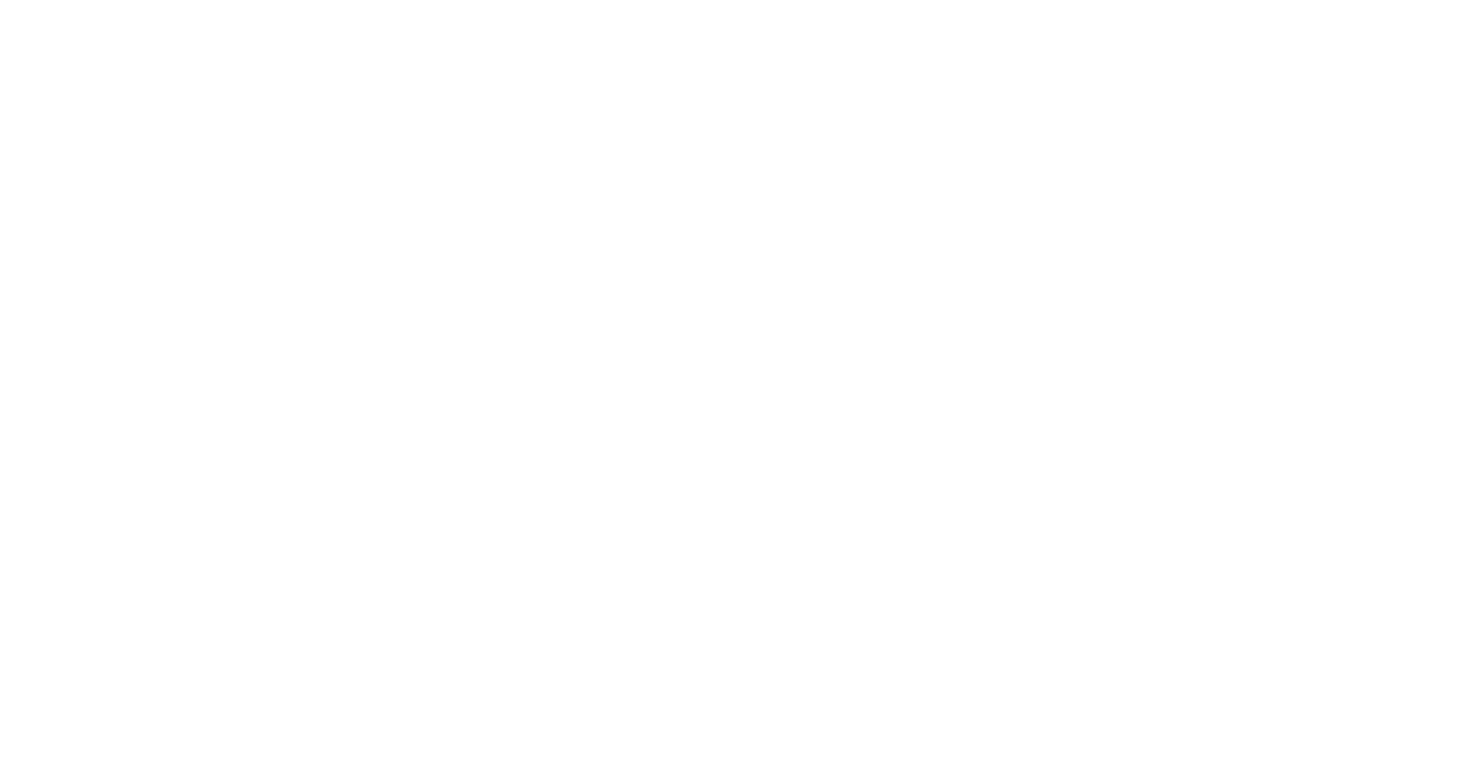 scroll, scrollTop: 0, scrollLeft: 0, axis: both 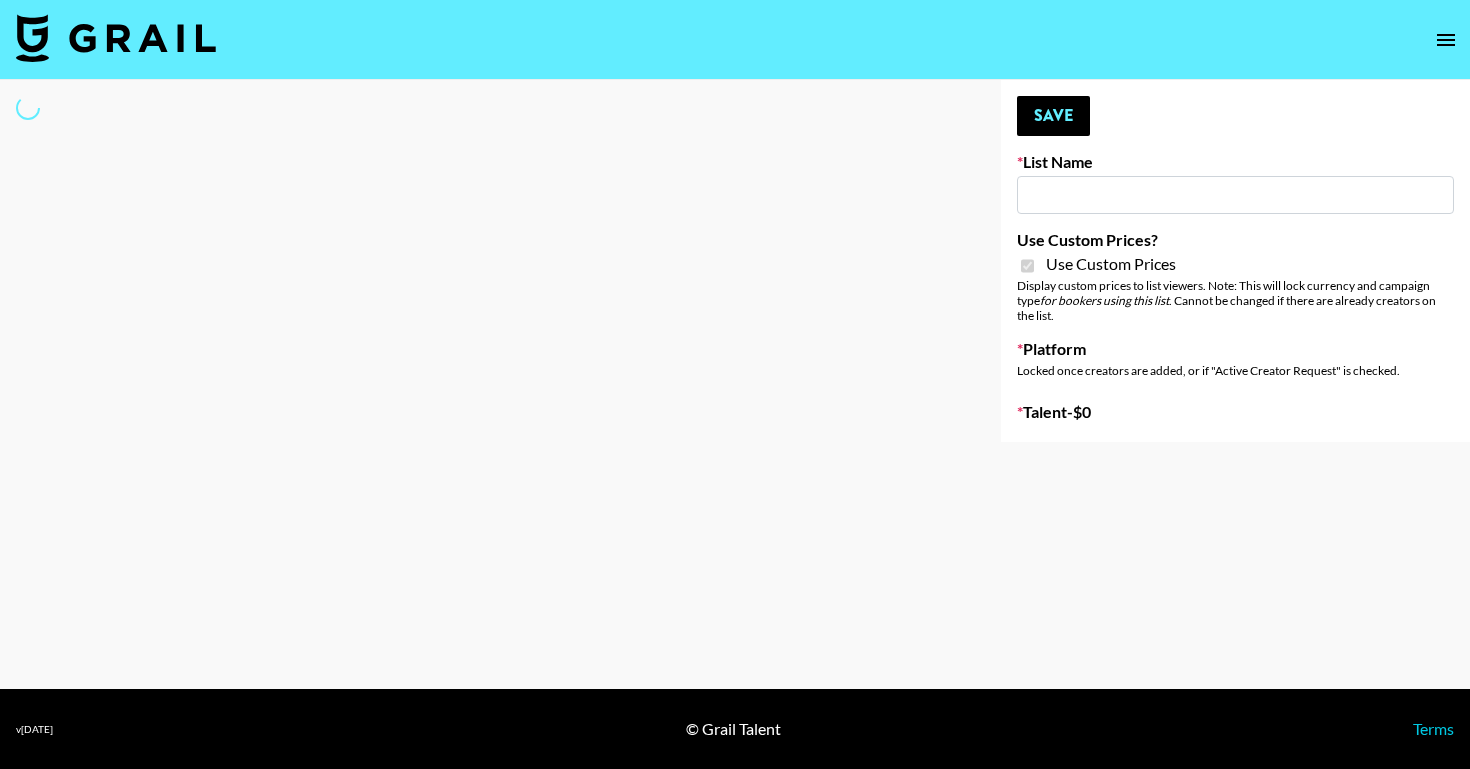 type on "Cetaphil Micros" 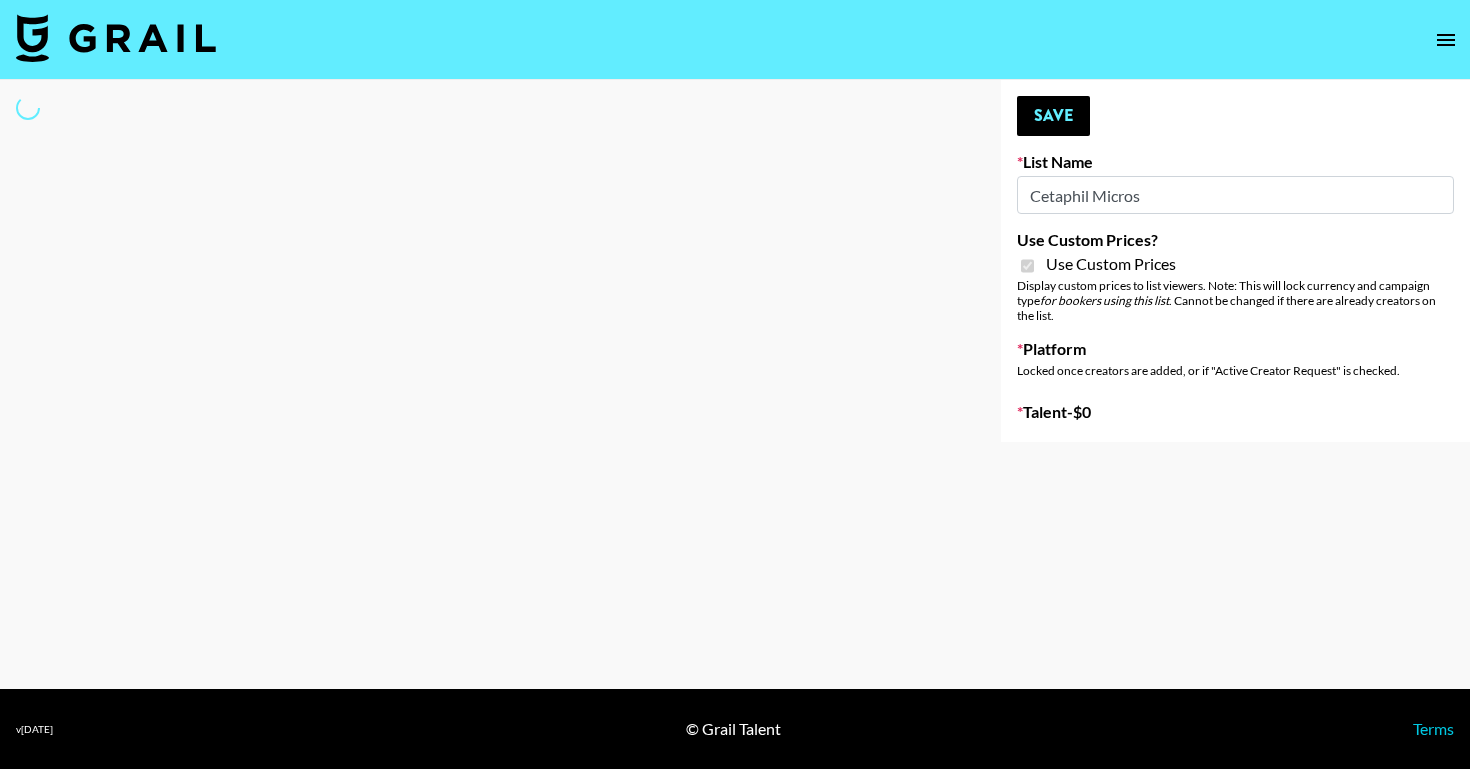 select on "Brand" 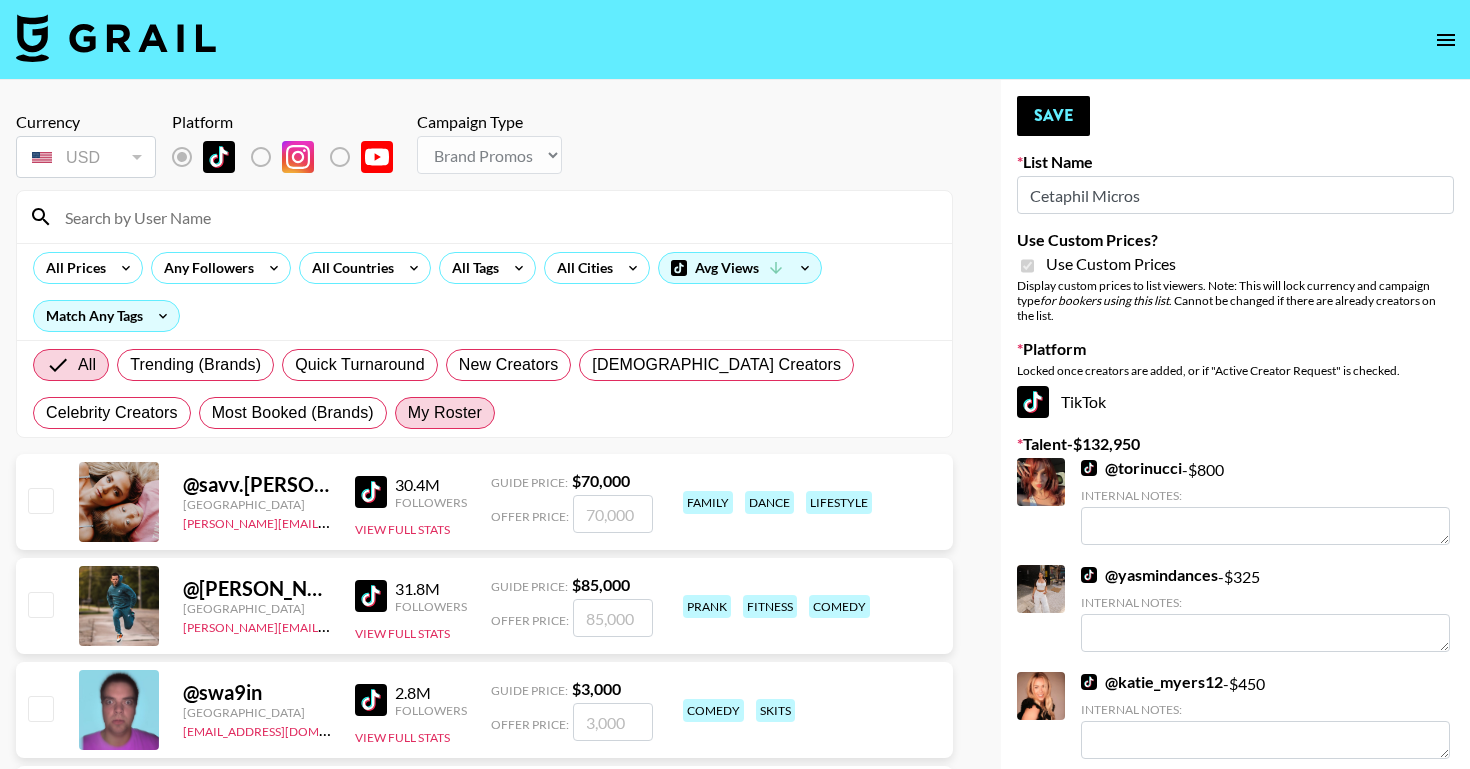 click on "My Roster" at bounding box center [445, 413] 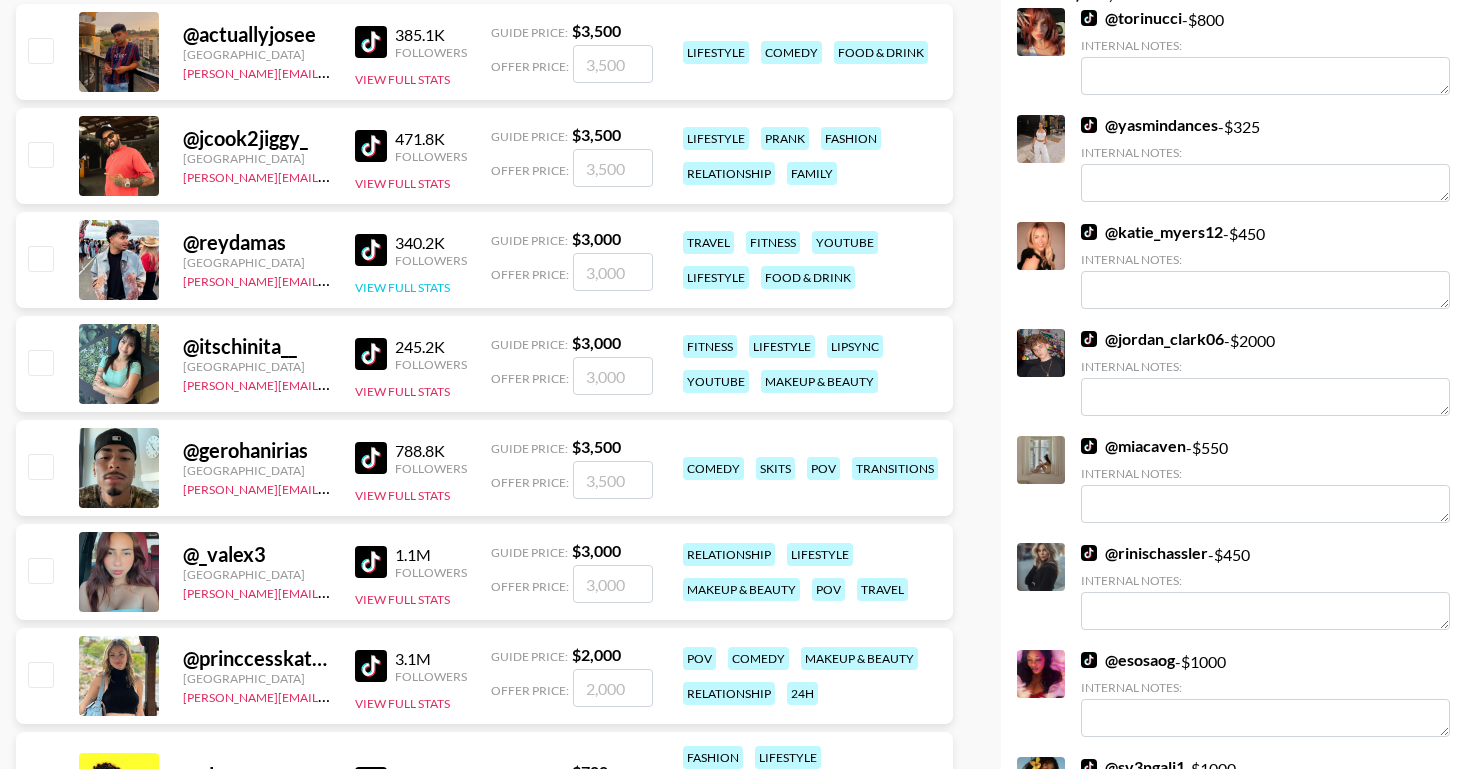 scroll, scrollTop: 750, scrollLeft: 0, axis: vertical 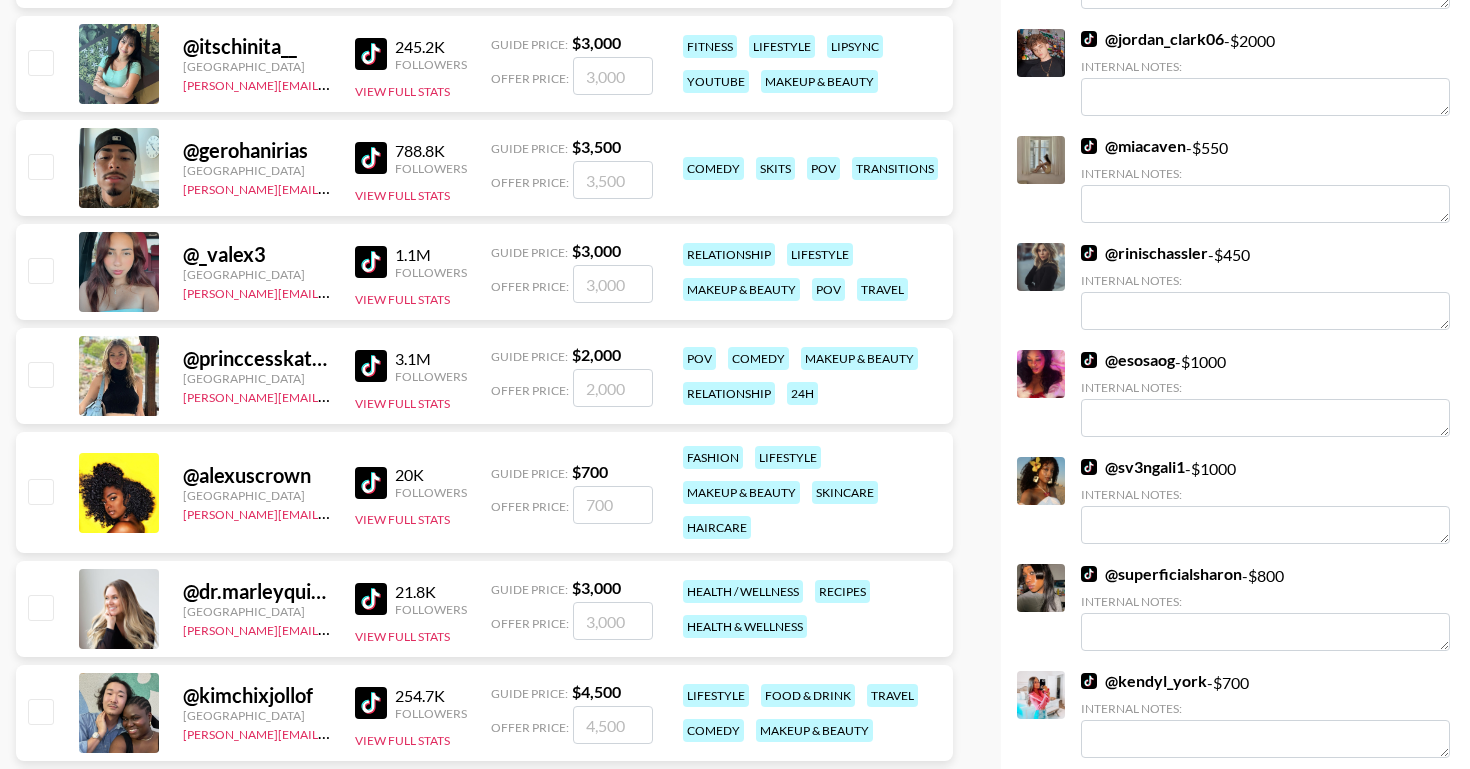 click on "@ _valex3 USA benny.guerrero@grail-talent.com 1.1M Followers View Full Stats Guide Price: $ 3,000 Offer Price: relationship lifestyle makeup & beauty pov travel" at bounding box center [484, 272] 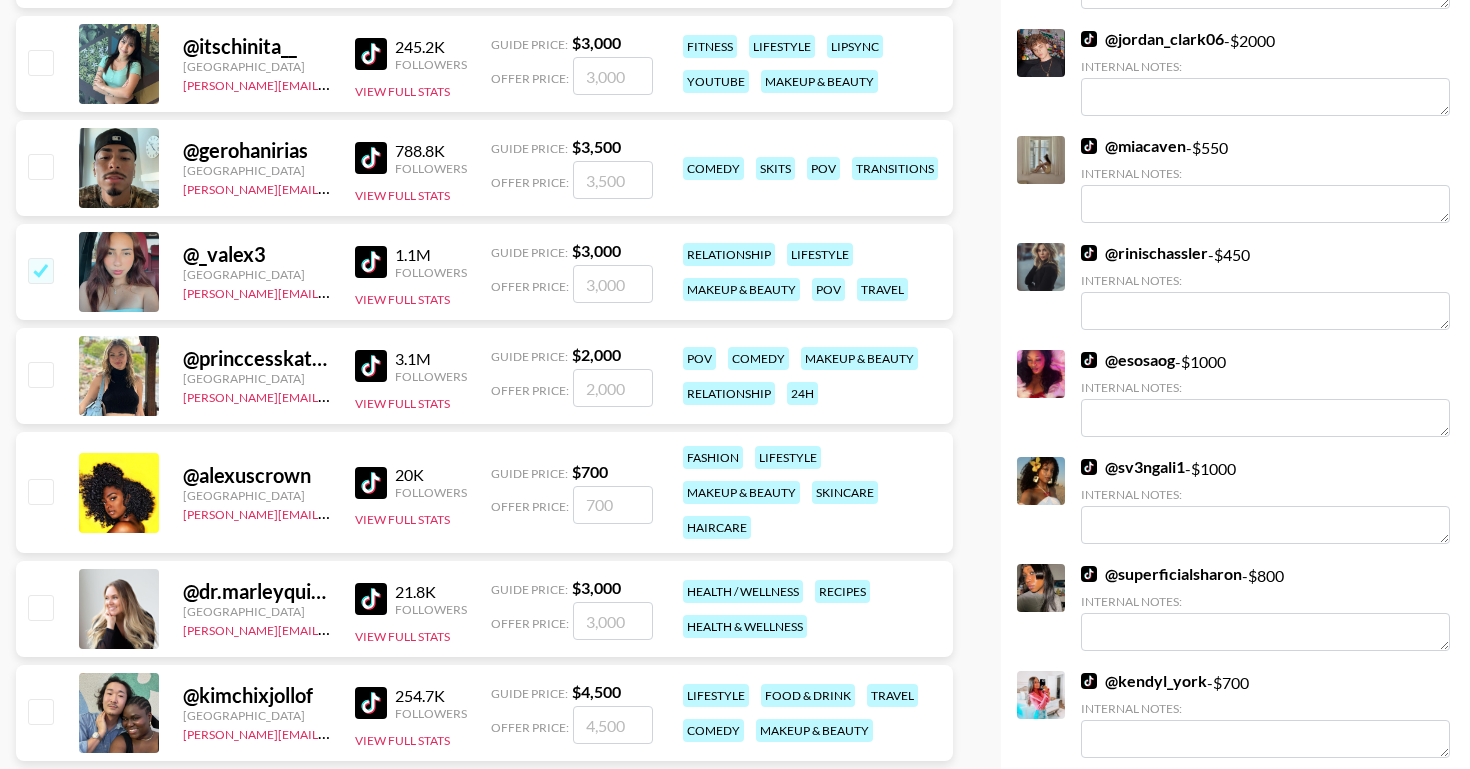 checkbox on "true" 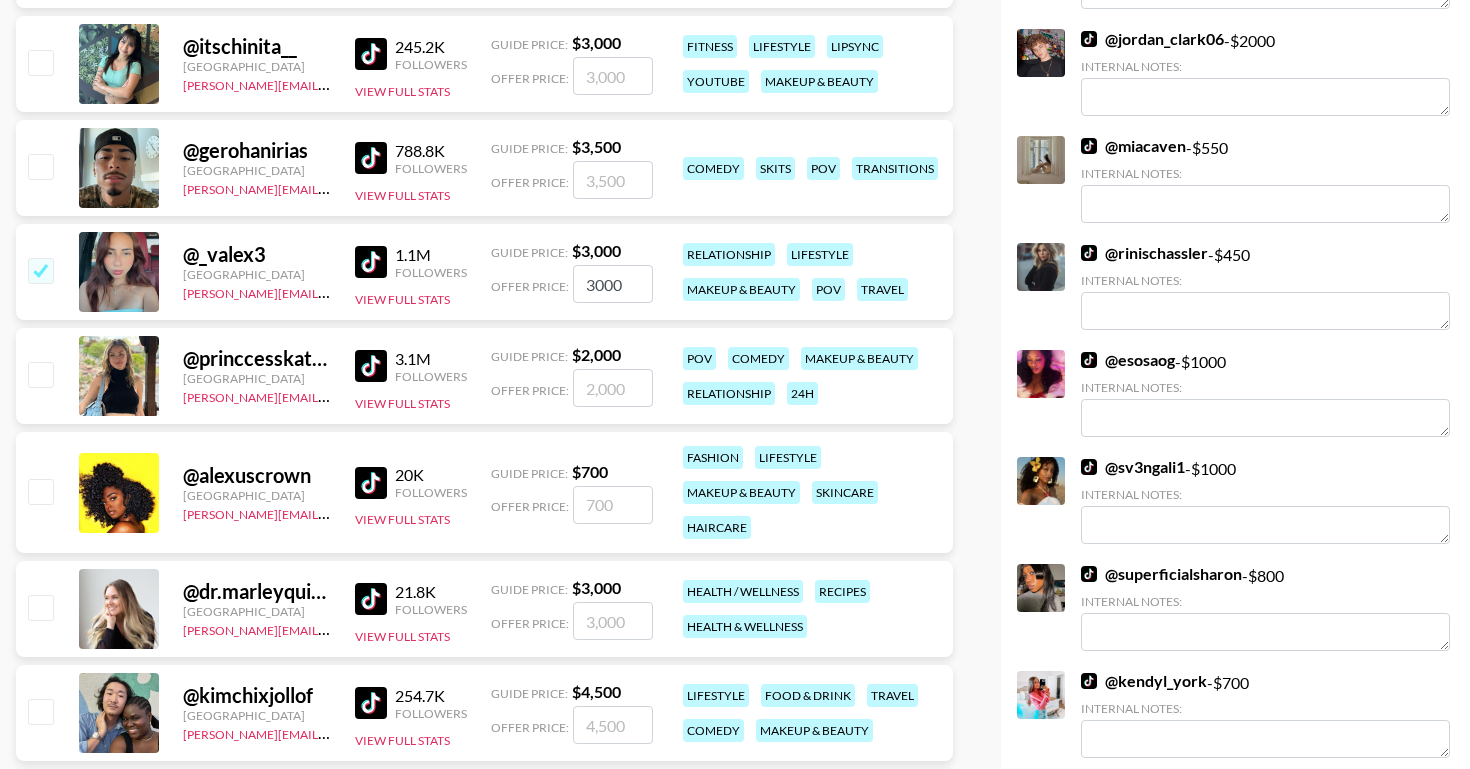 click at bounding box center [40, 374] 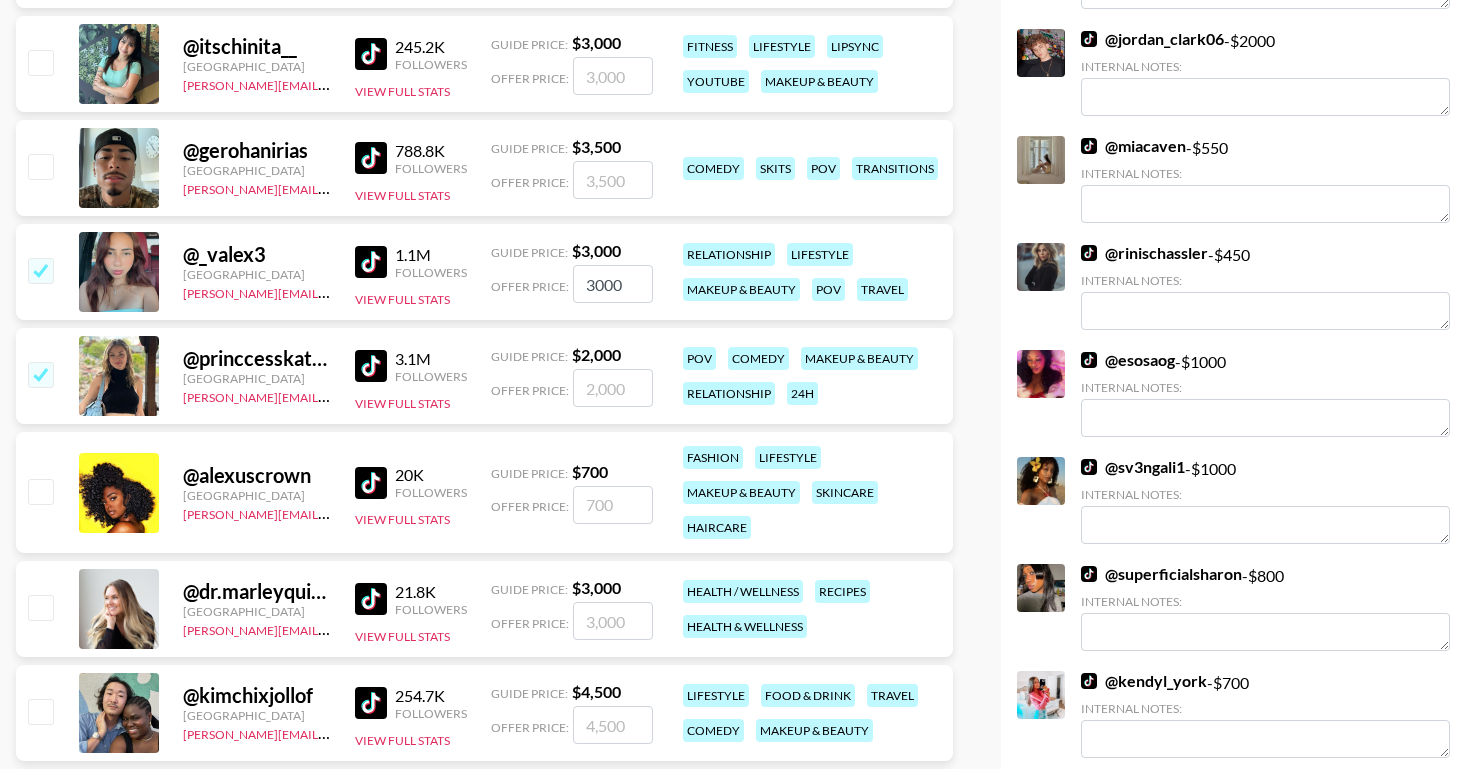 checkbox on "true" 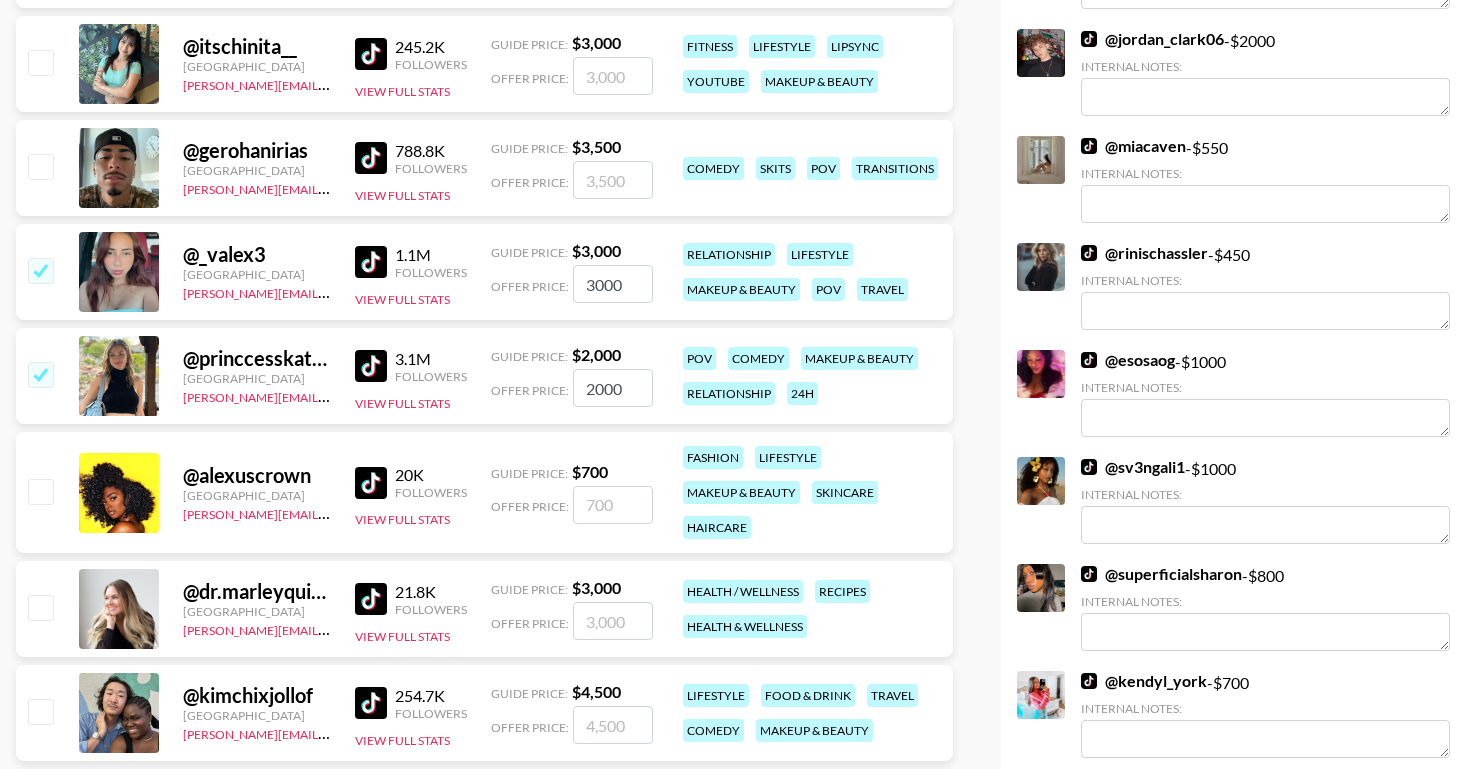 click at bounding box center (40, 491) 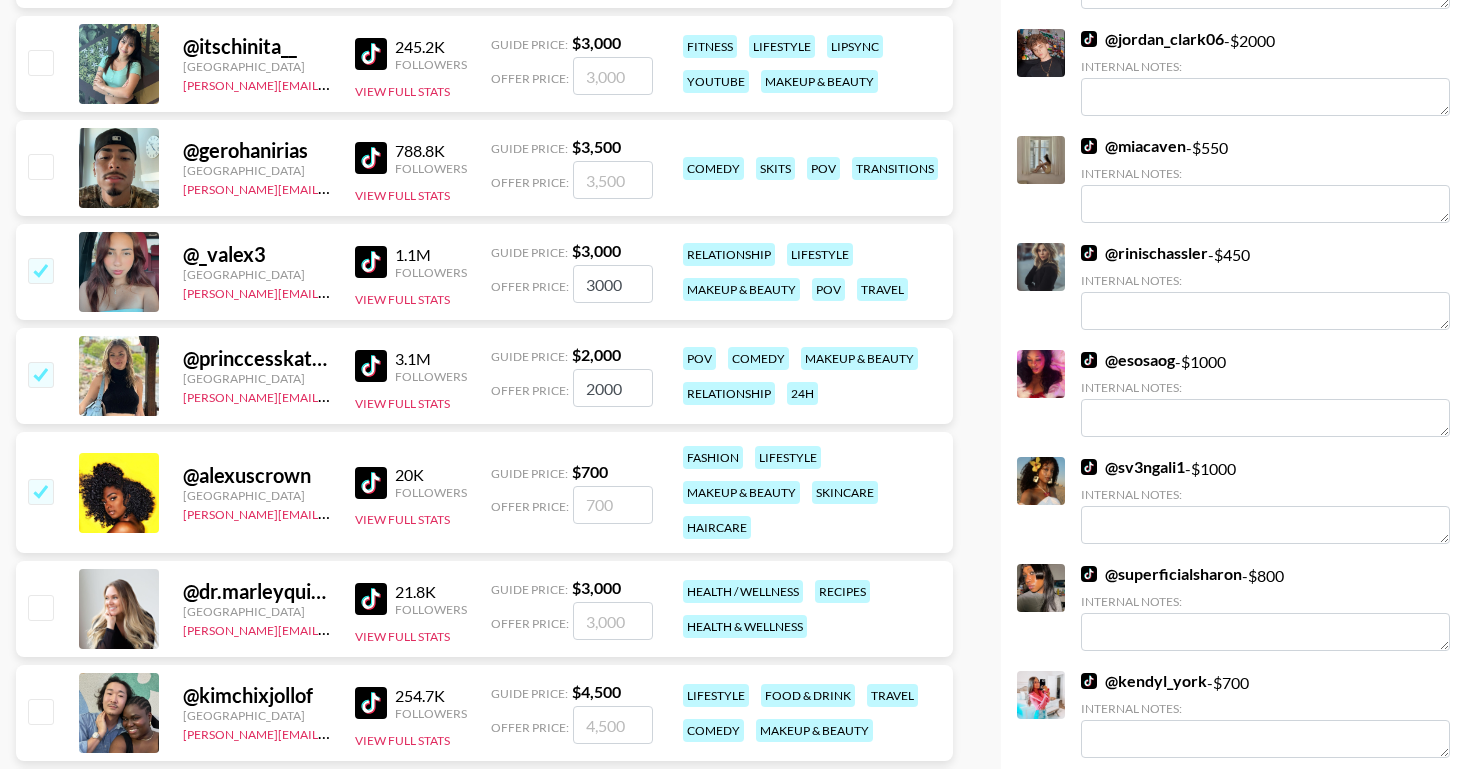checkbox on "true" 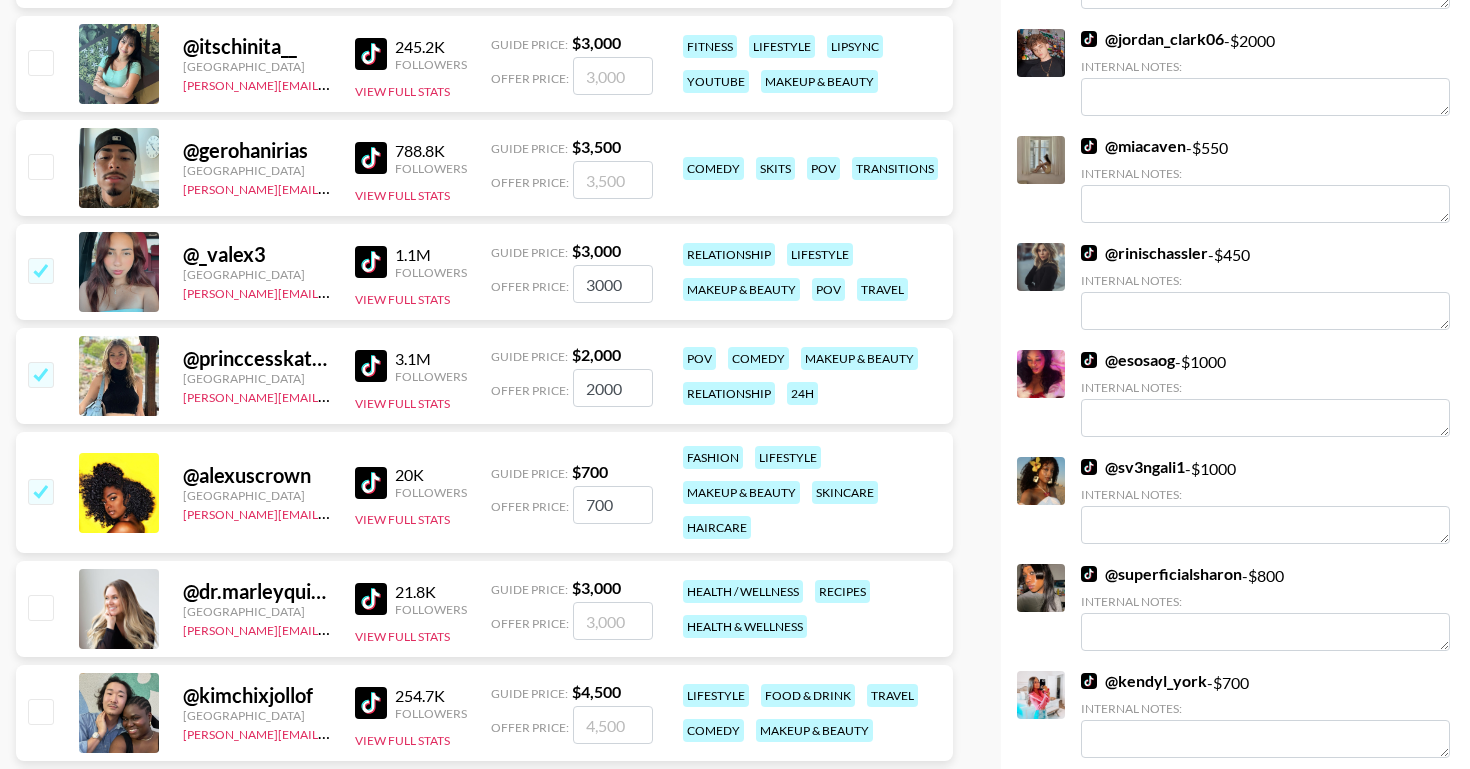 click at bounding box center (40, 607) 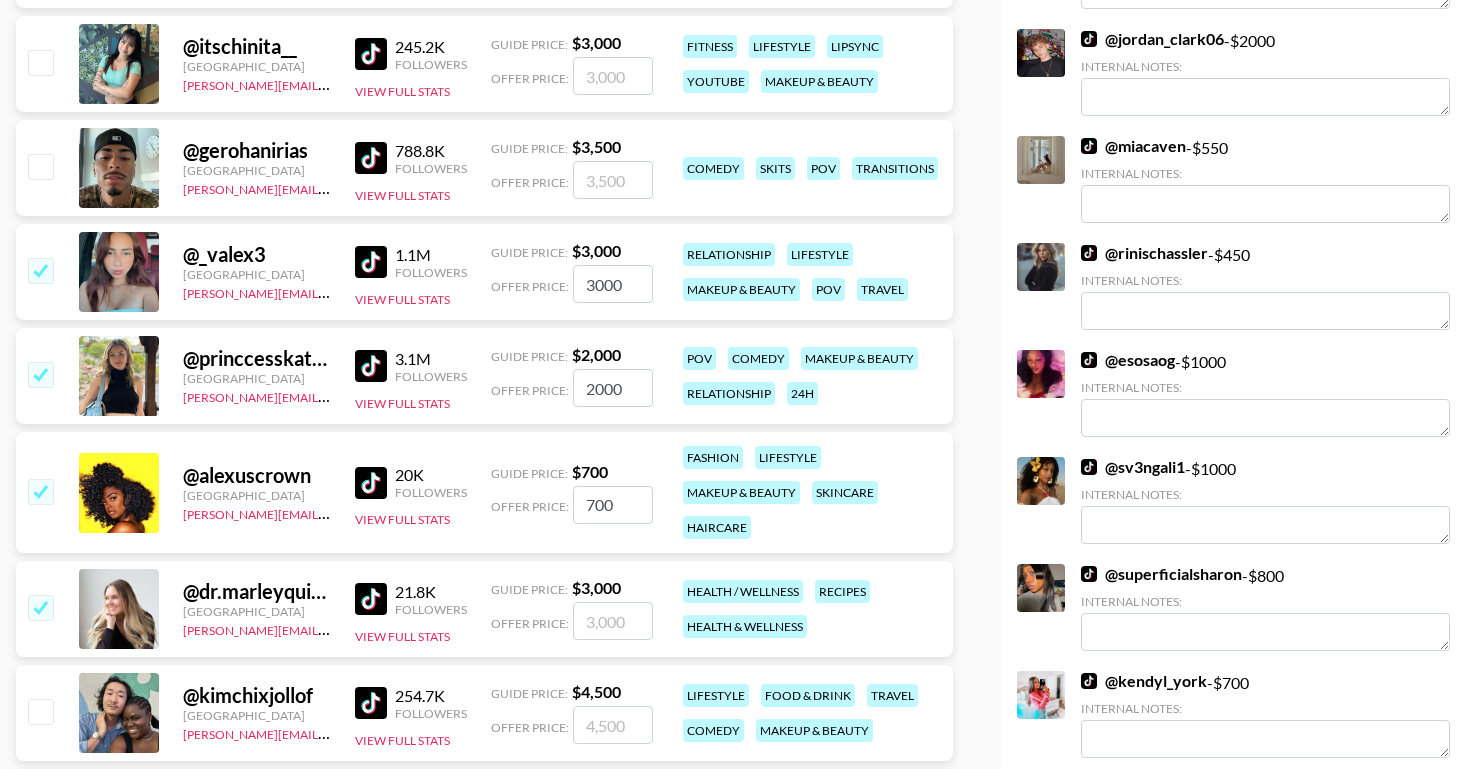 checkbox on "true" 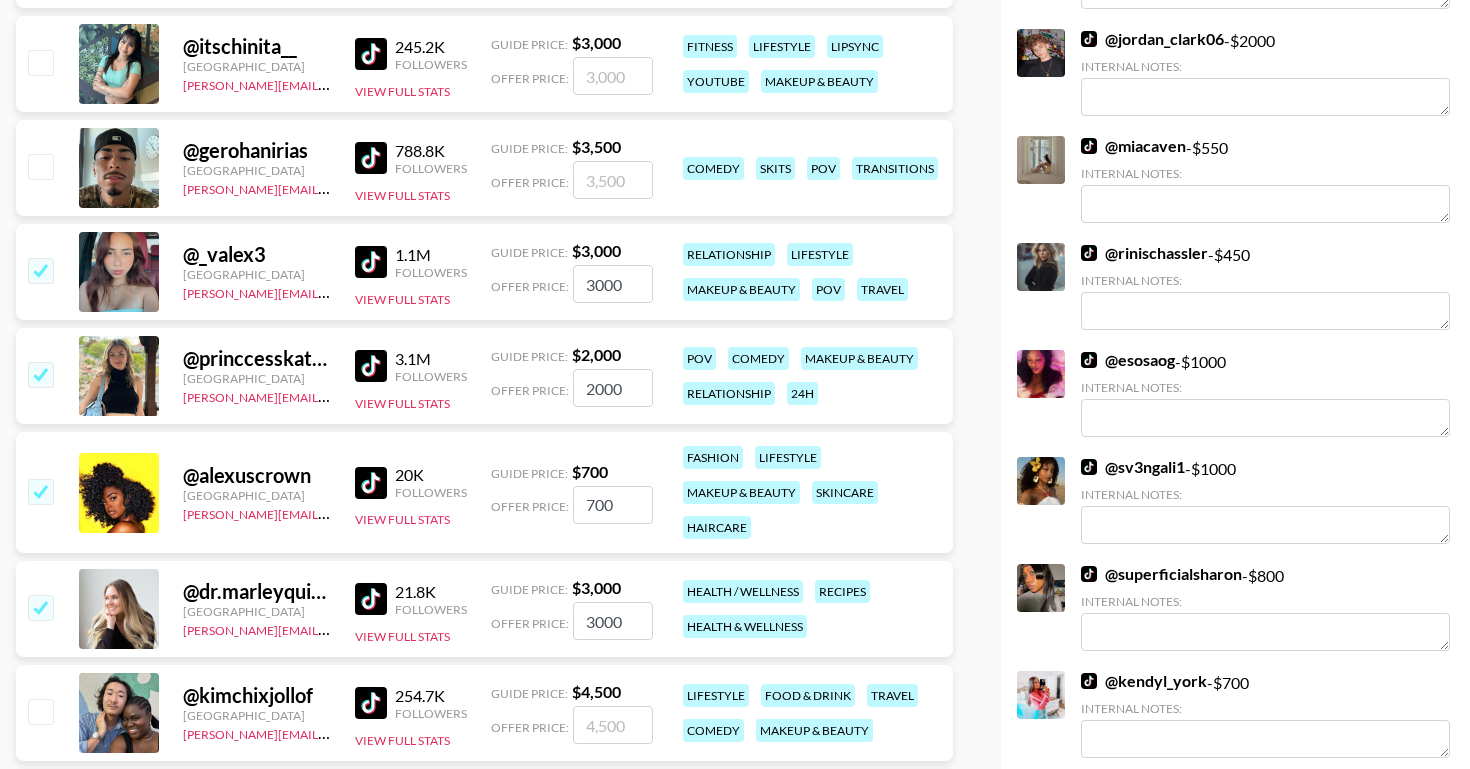 scroll, scrollTop: 949, scrollLeft: 0, axis: vertical 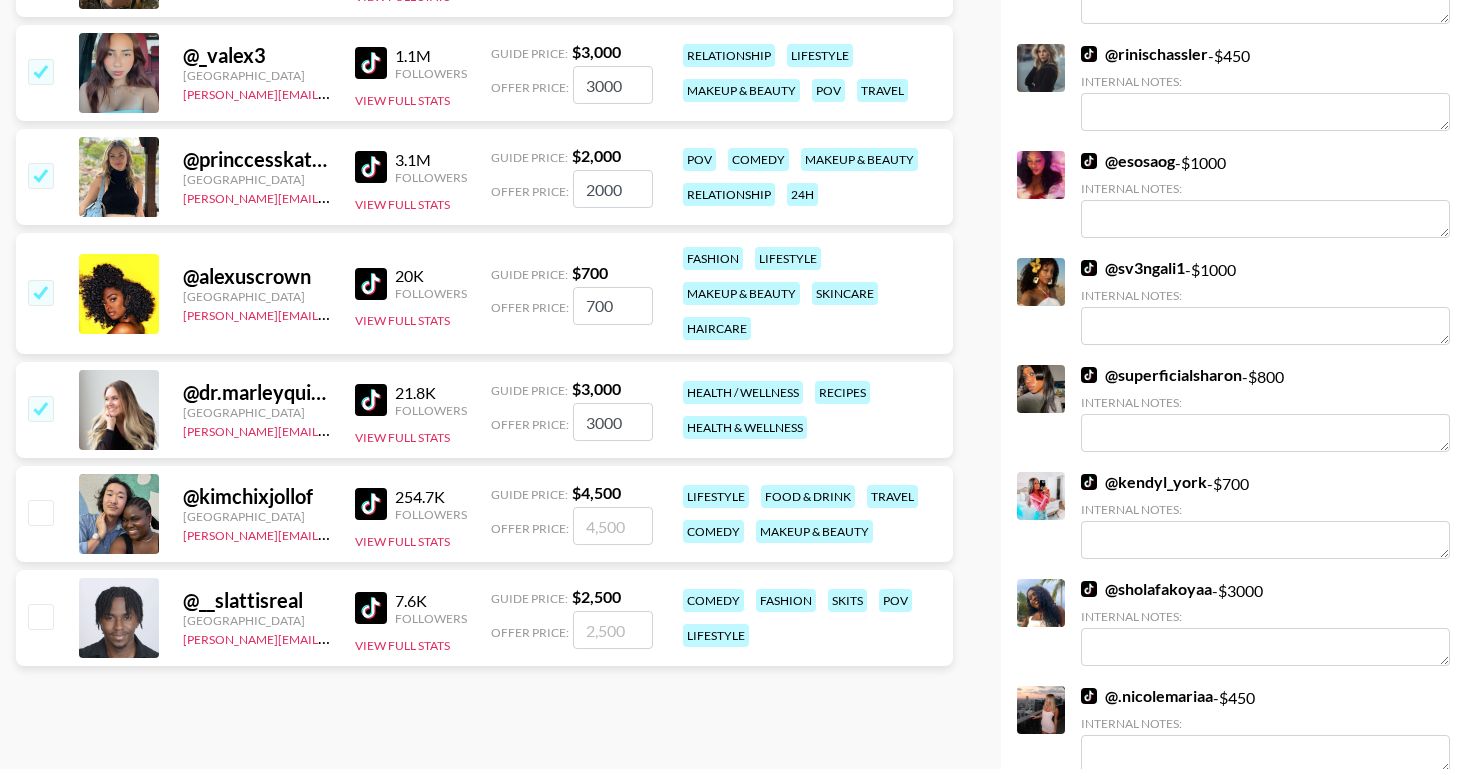 click at bounding box center (40, 512) 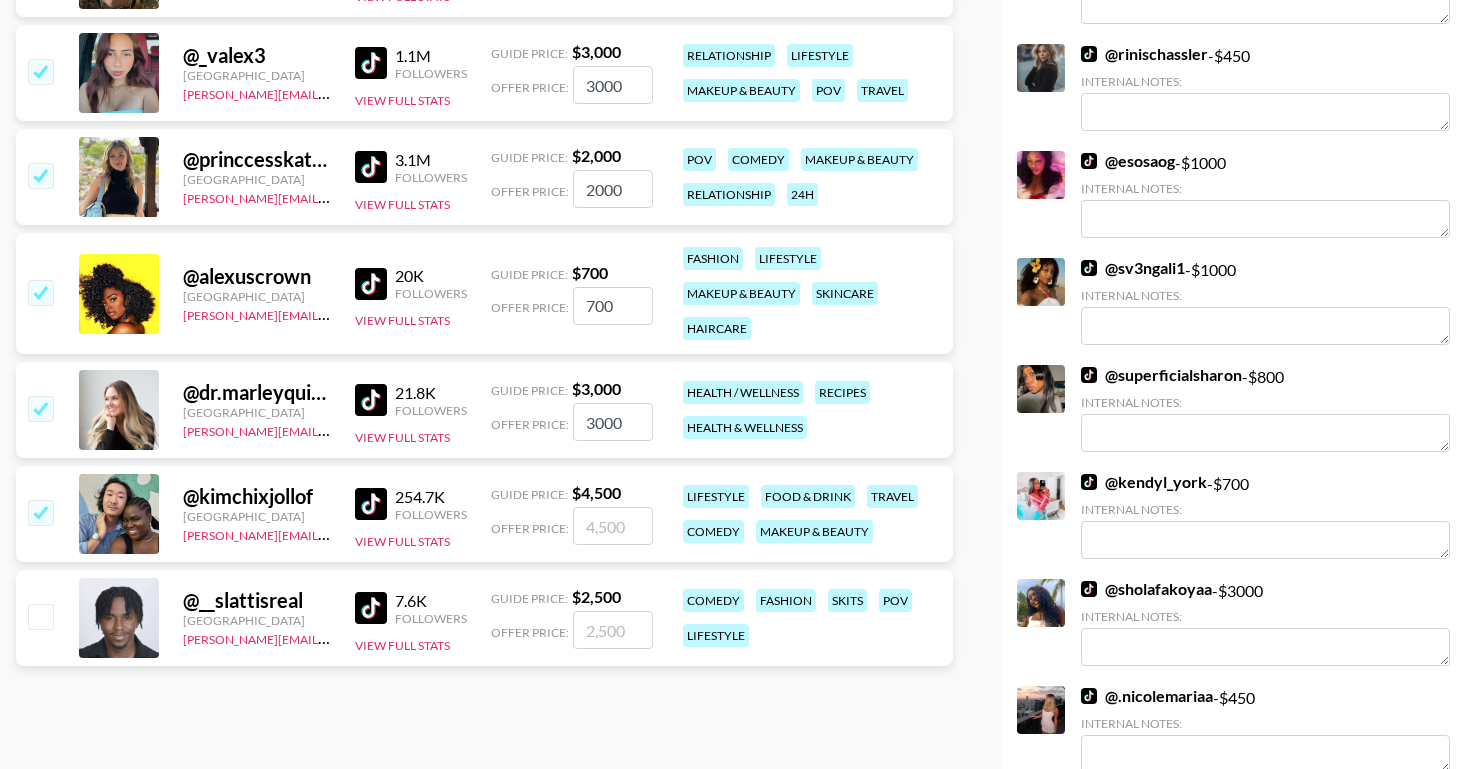 checkbox on "true" 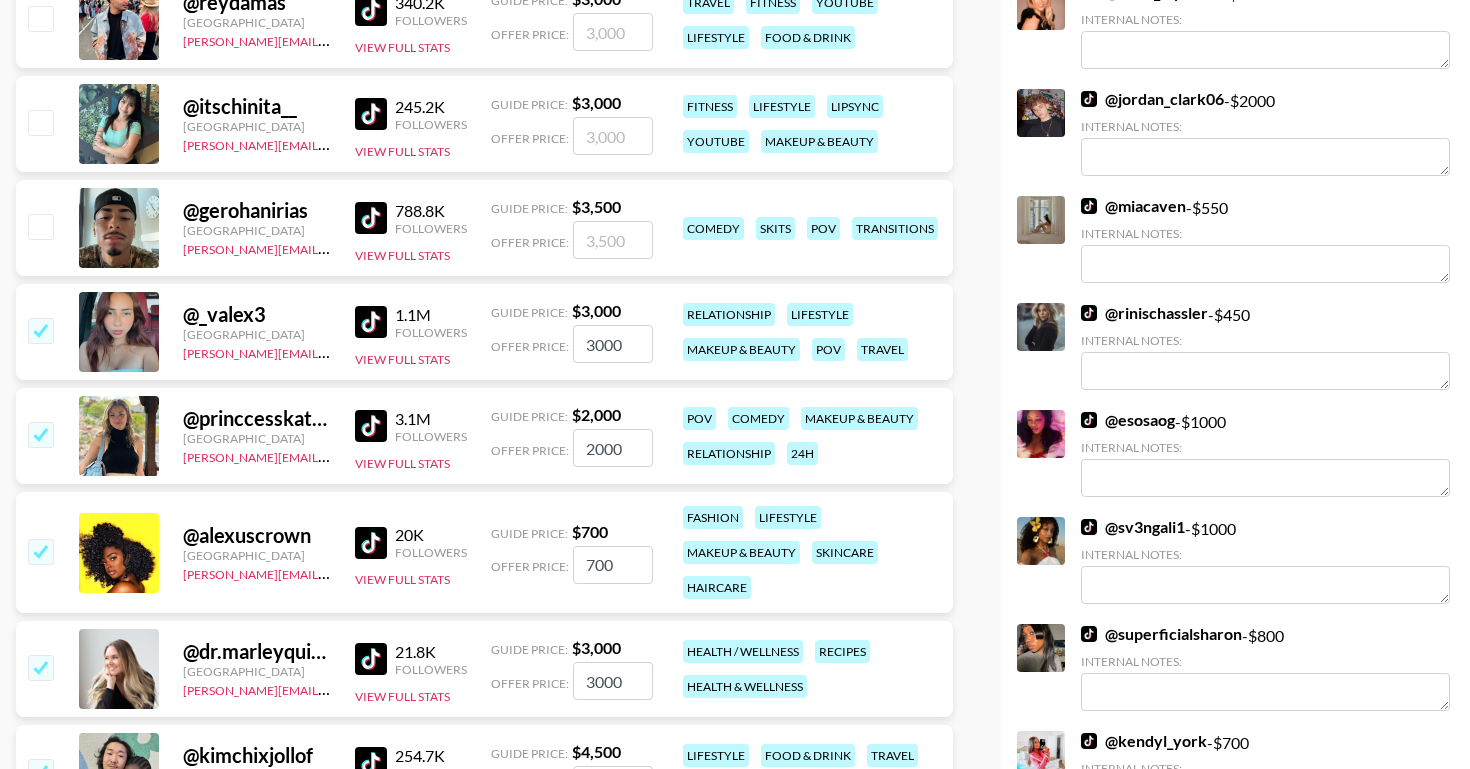 scroll, scrollTop: 678, scrollLeft: 0, axis: vertical 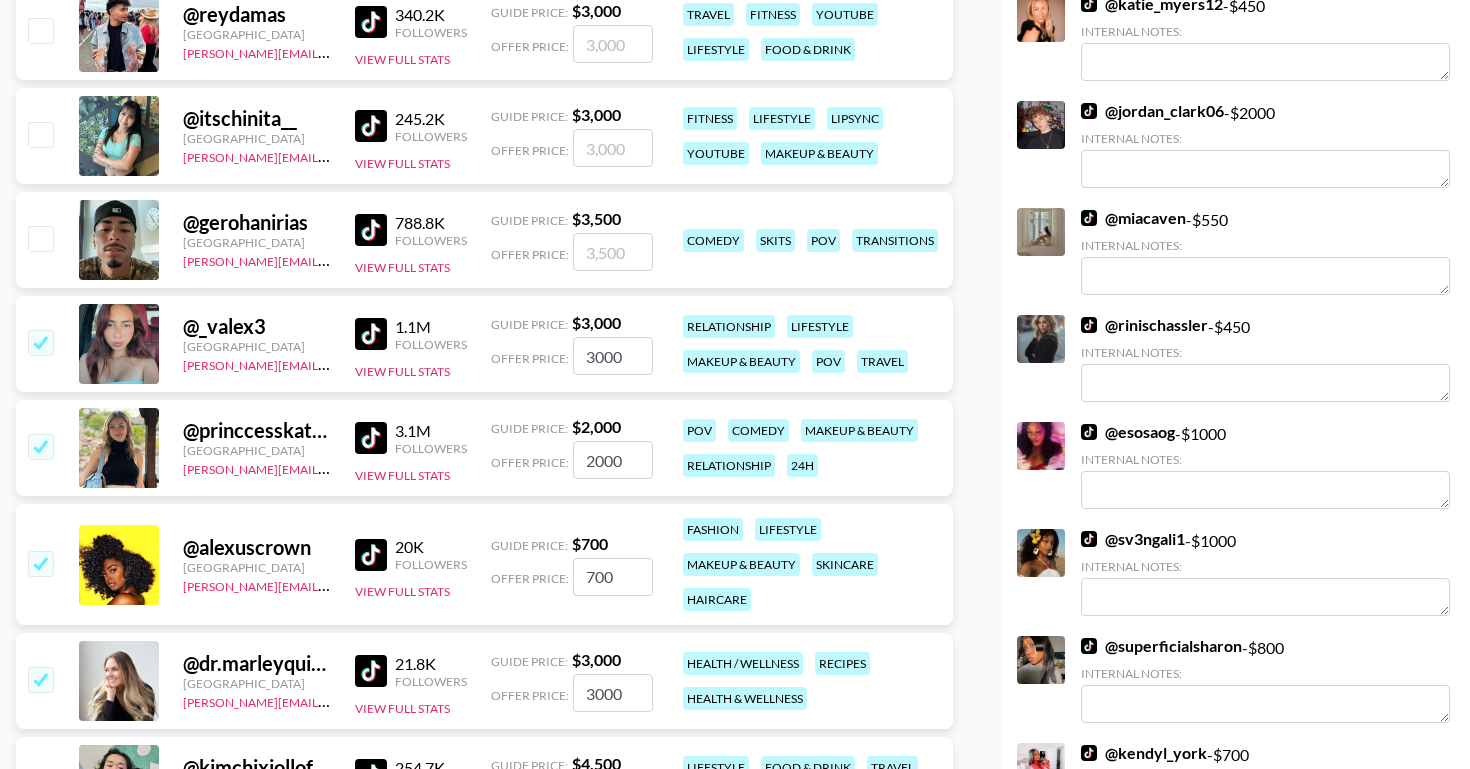 click at bounding box center [40, 134] 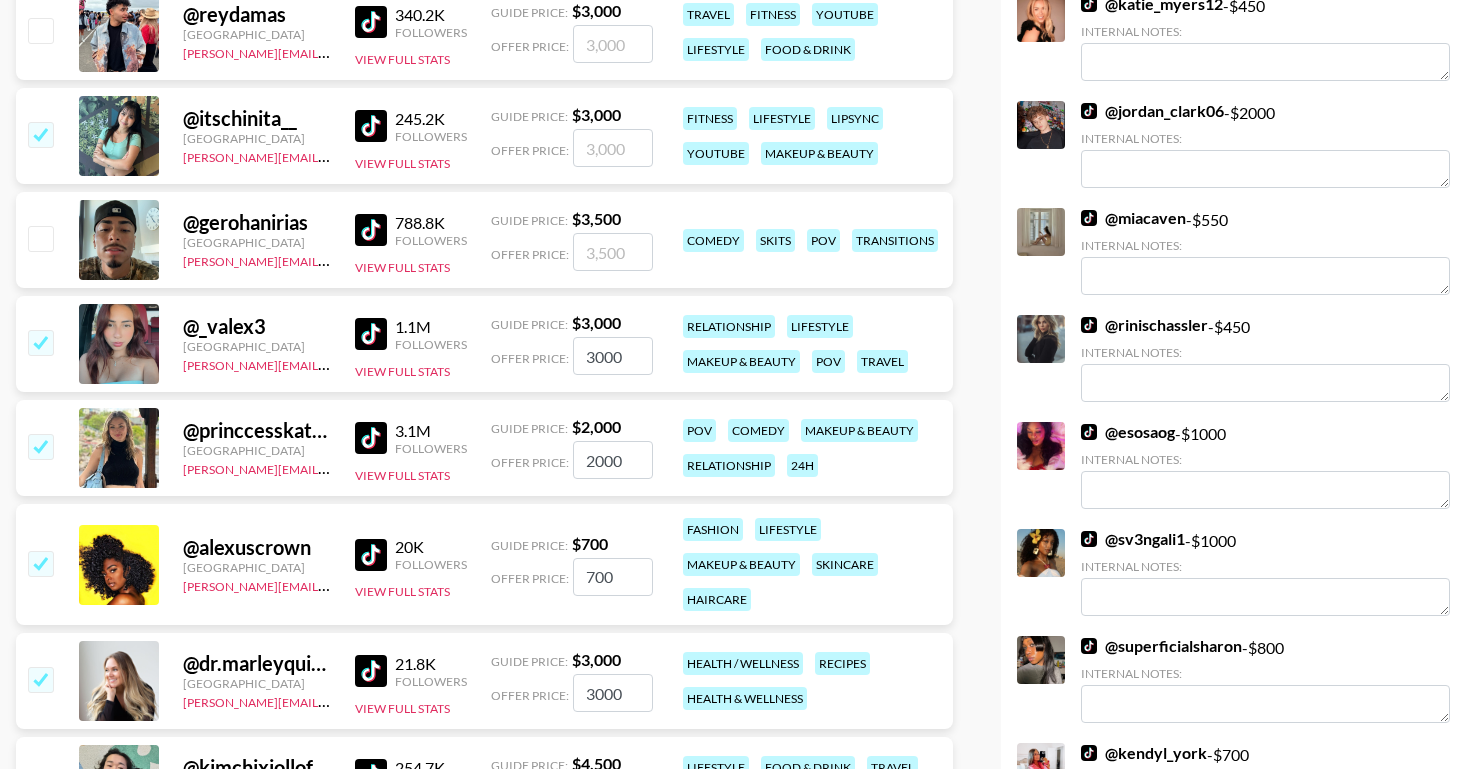 checkbox on "true" 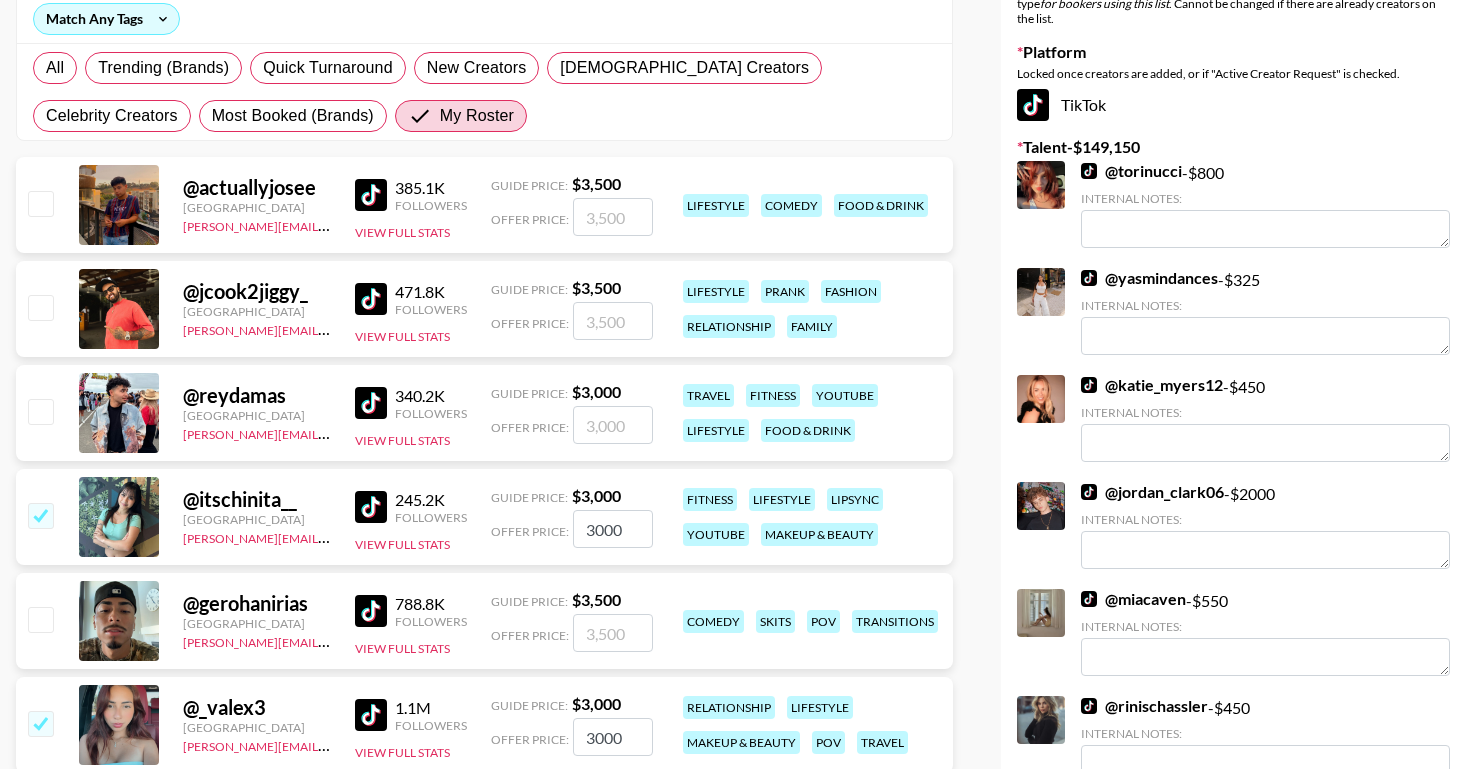 scroll, scrollTop: 299, scrollLeft: 0, axis: vertical 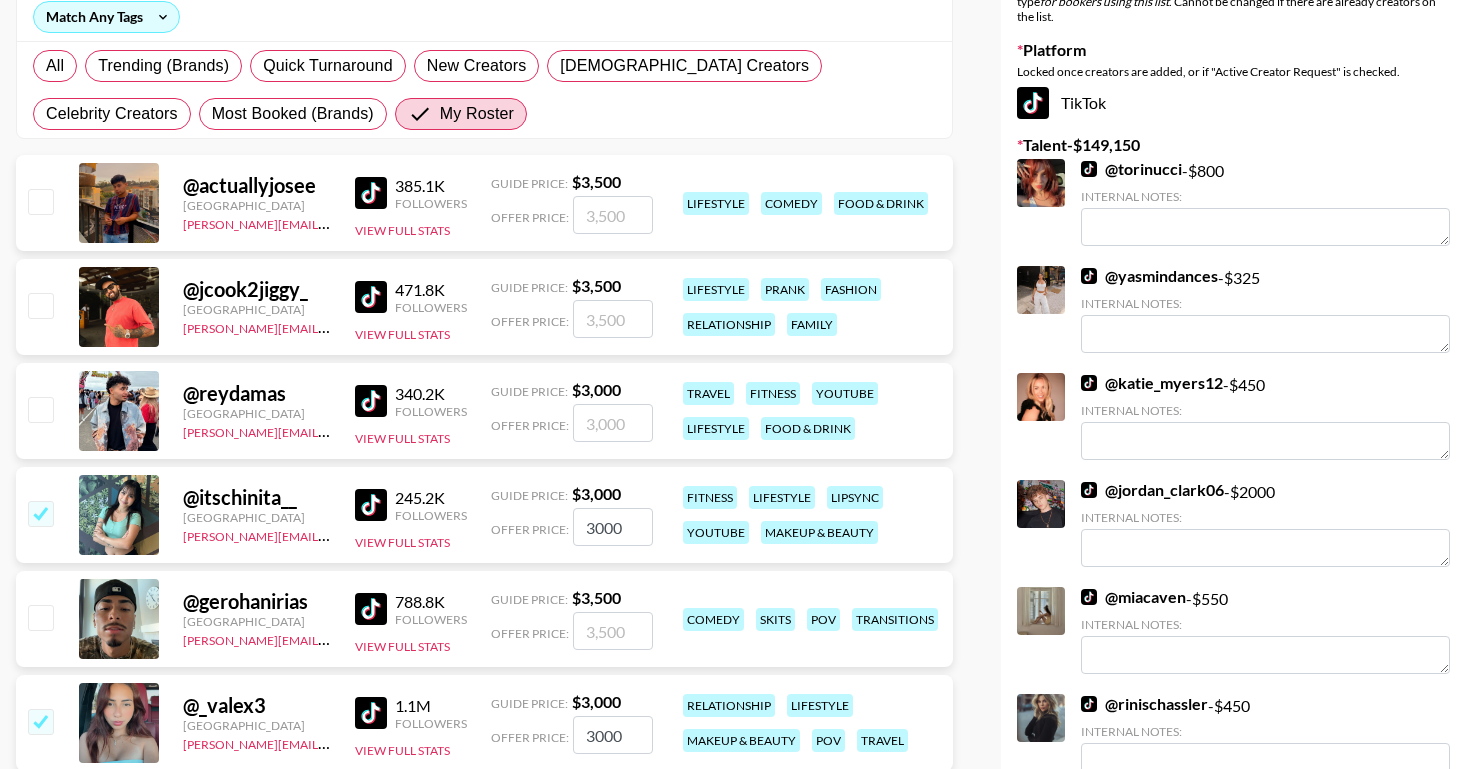 click on "@ itschinita__ United States benny.guerrero@grail-talent.com 245.2K Followers View Full Stats Guide Price: $ 3,000 Offer Price: 3000 fitness lifestyle lipsync youtube makeup & beauty" at bounding box center (484, 515) 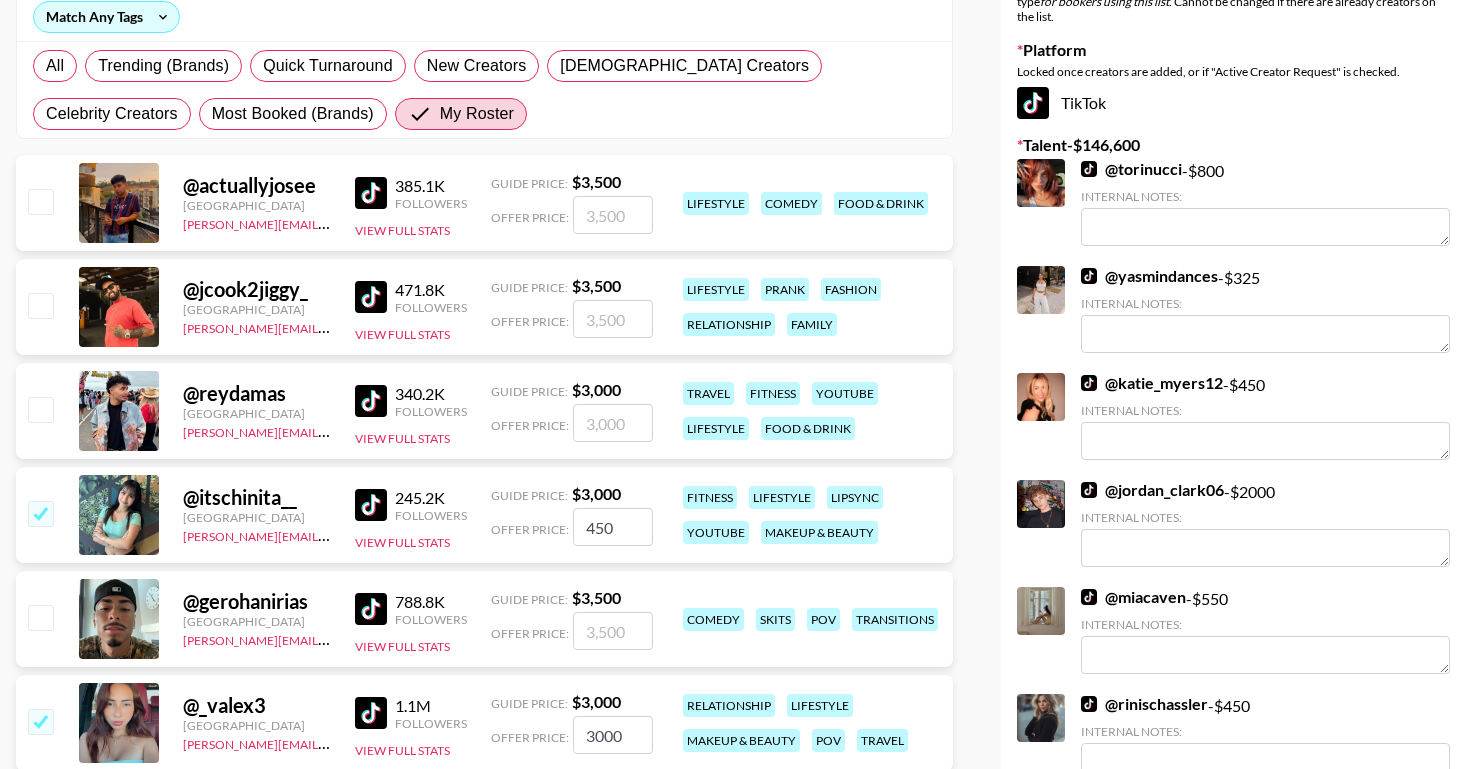 type on "450" 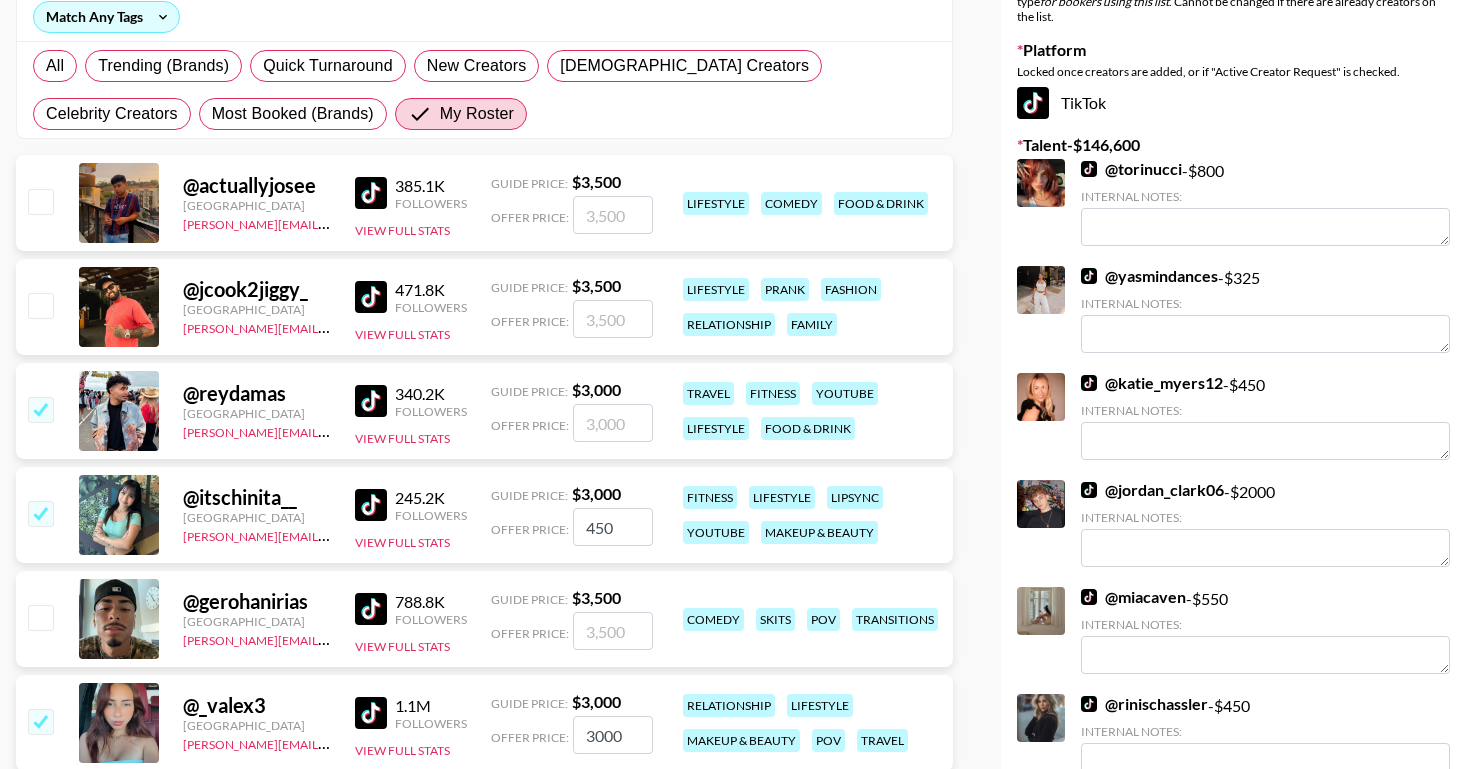 checkbox on "true" 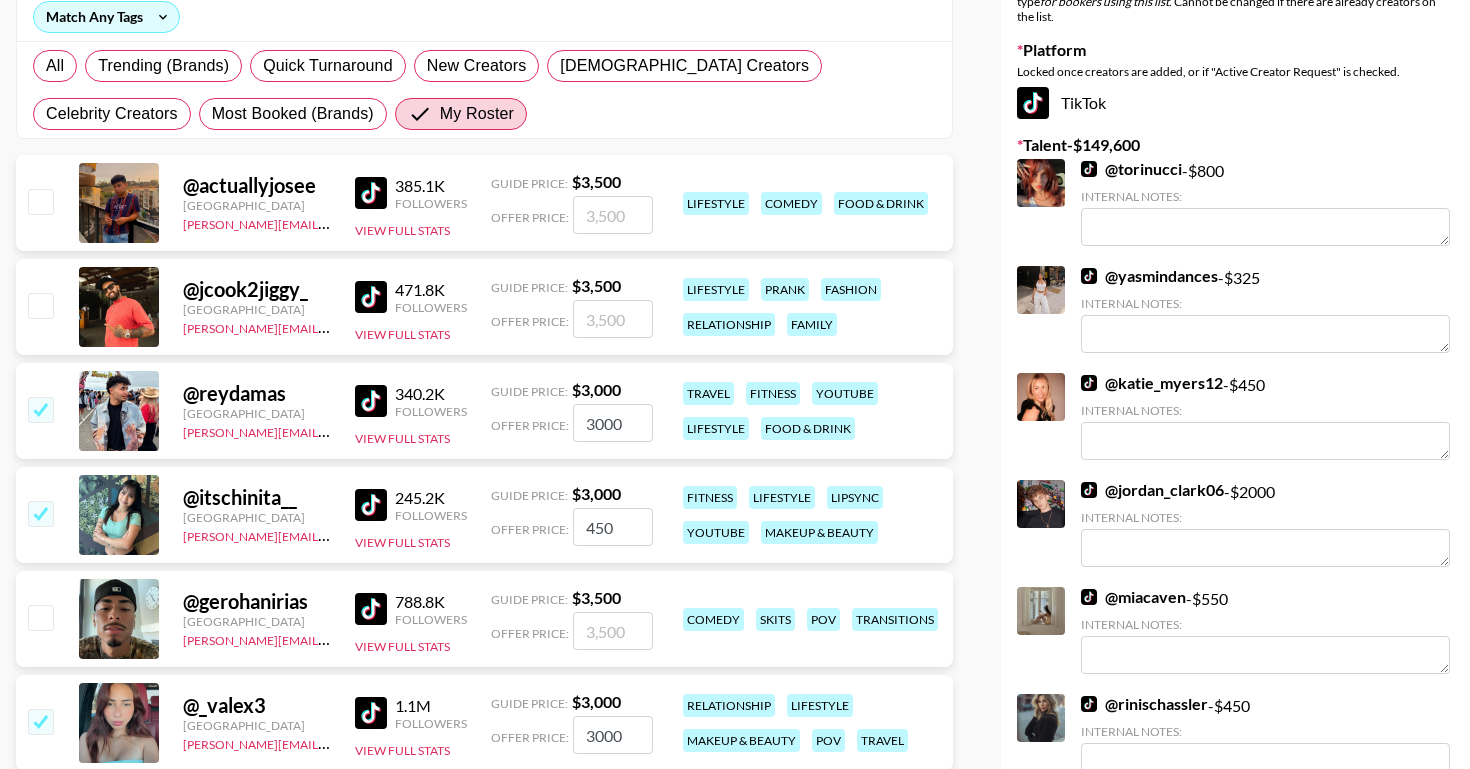 click on "3000" at bounding box center (613, 423) 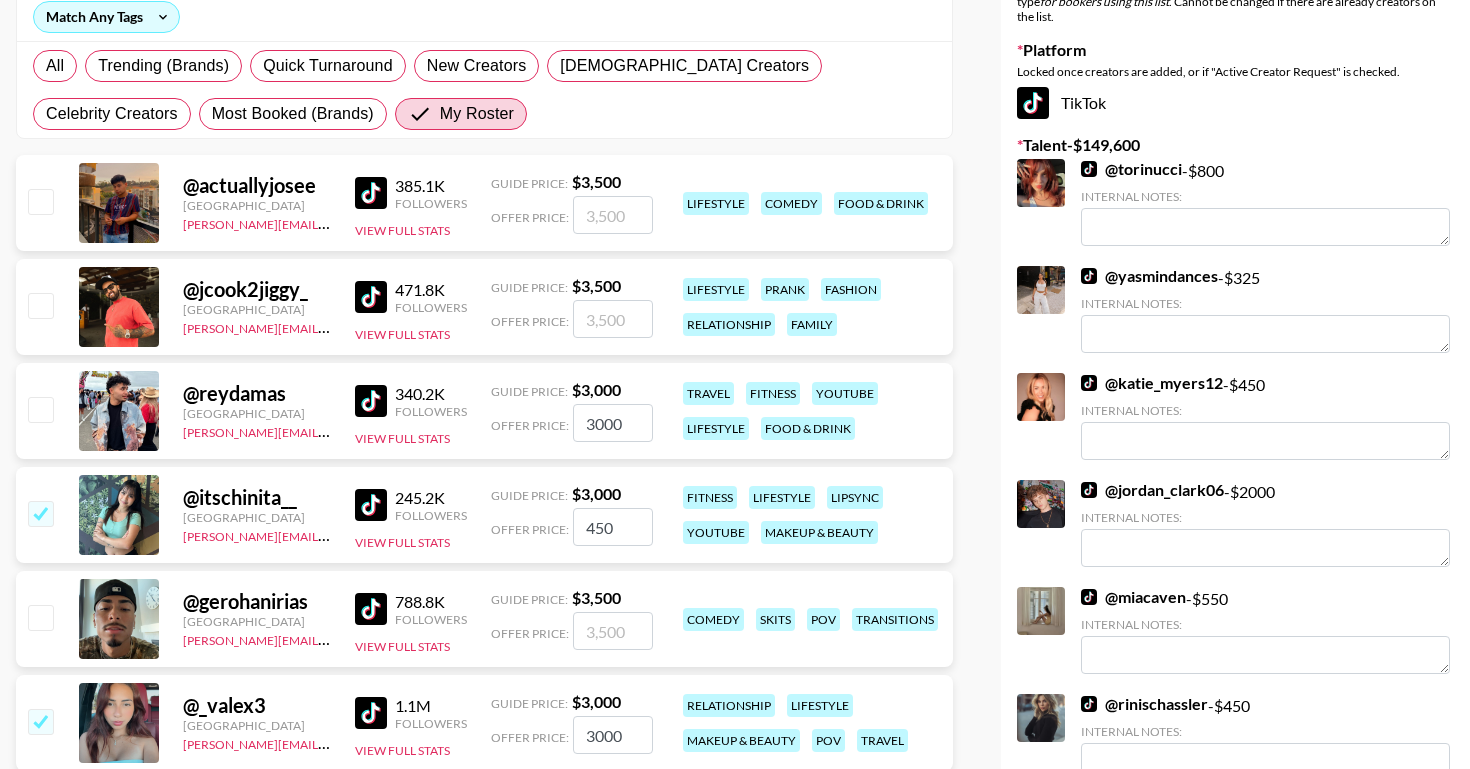 checkbox on "false" 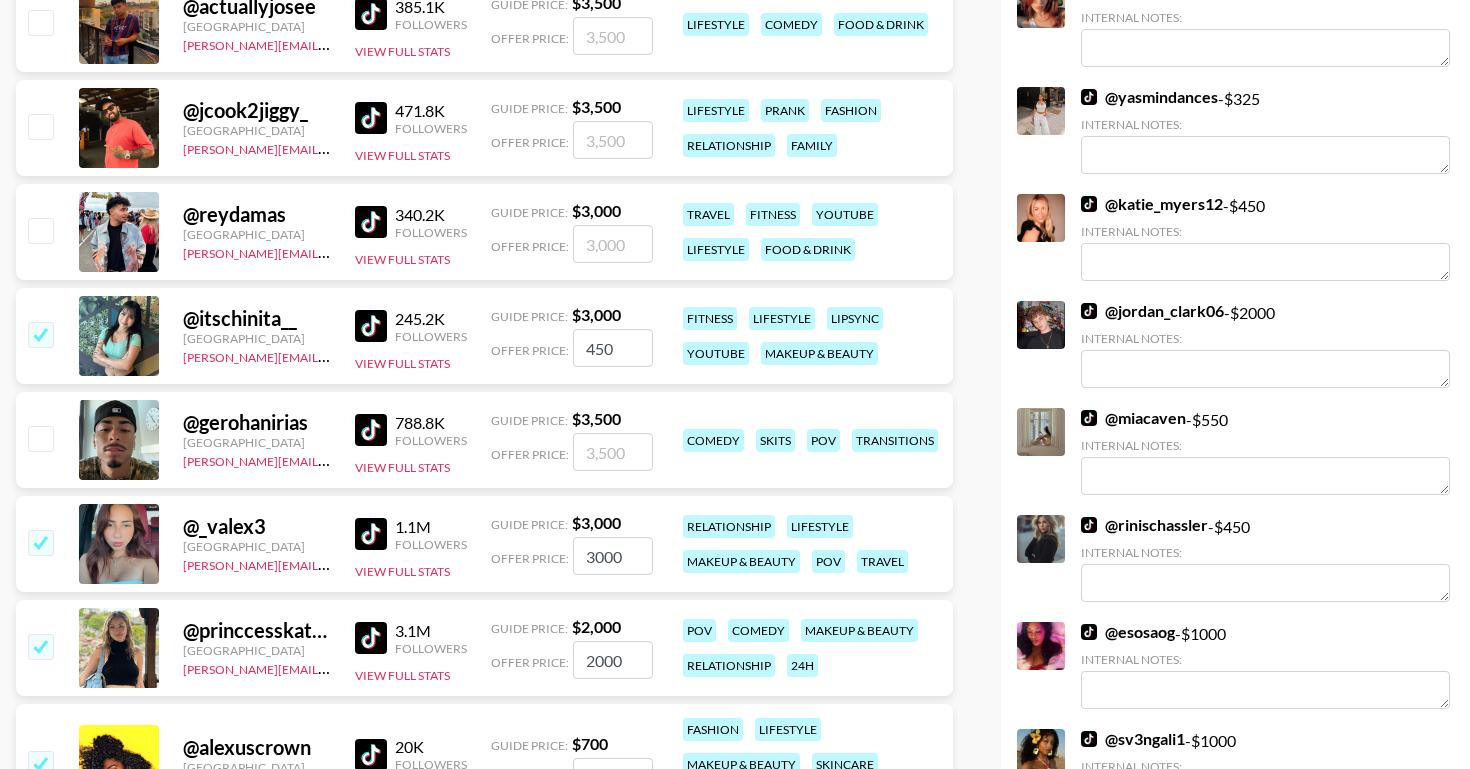 scroll, scrollTop: 506, scrollLeft: 0, axis: vertical 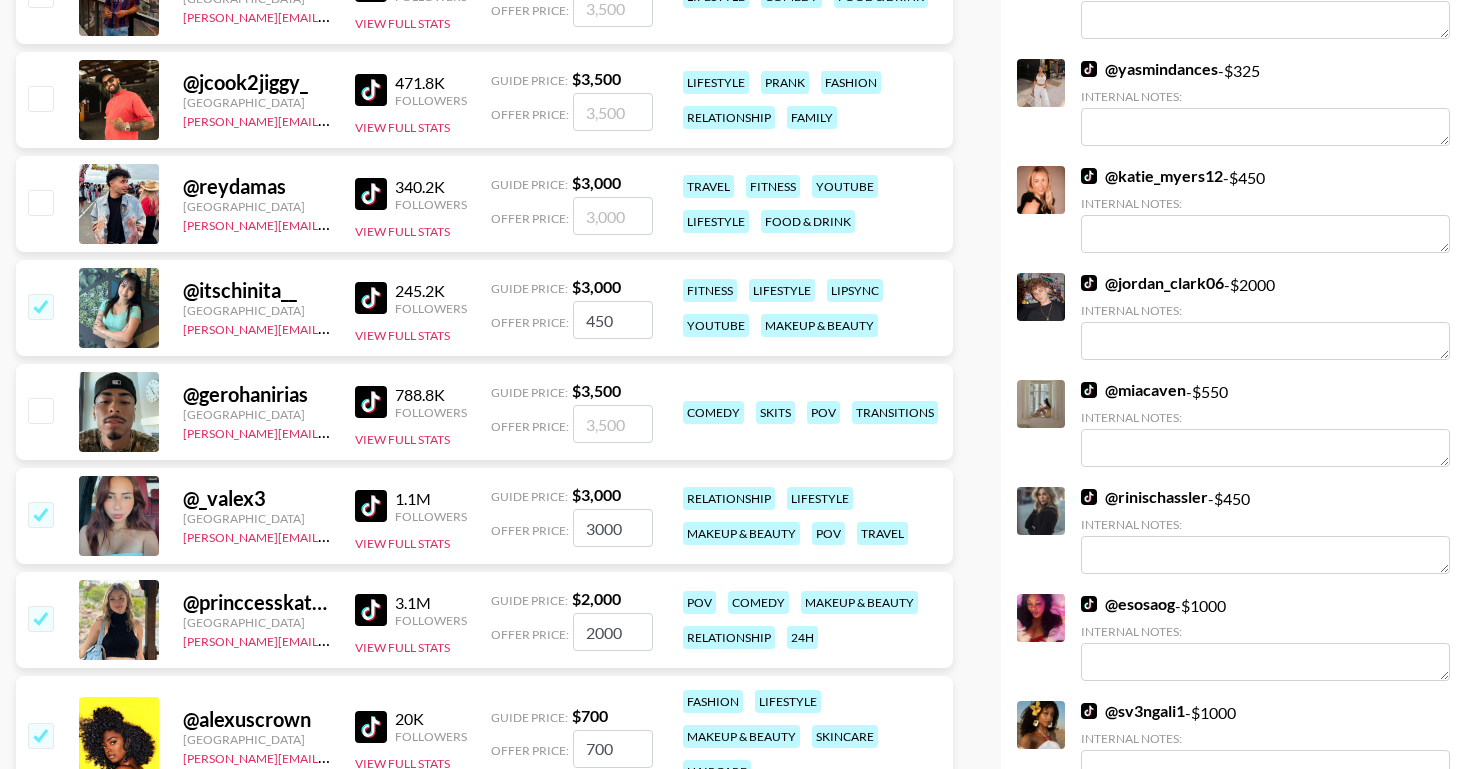 type 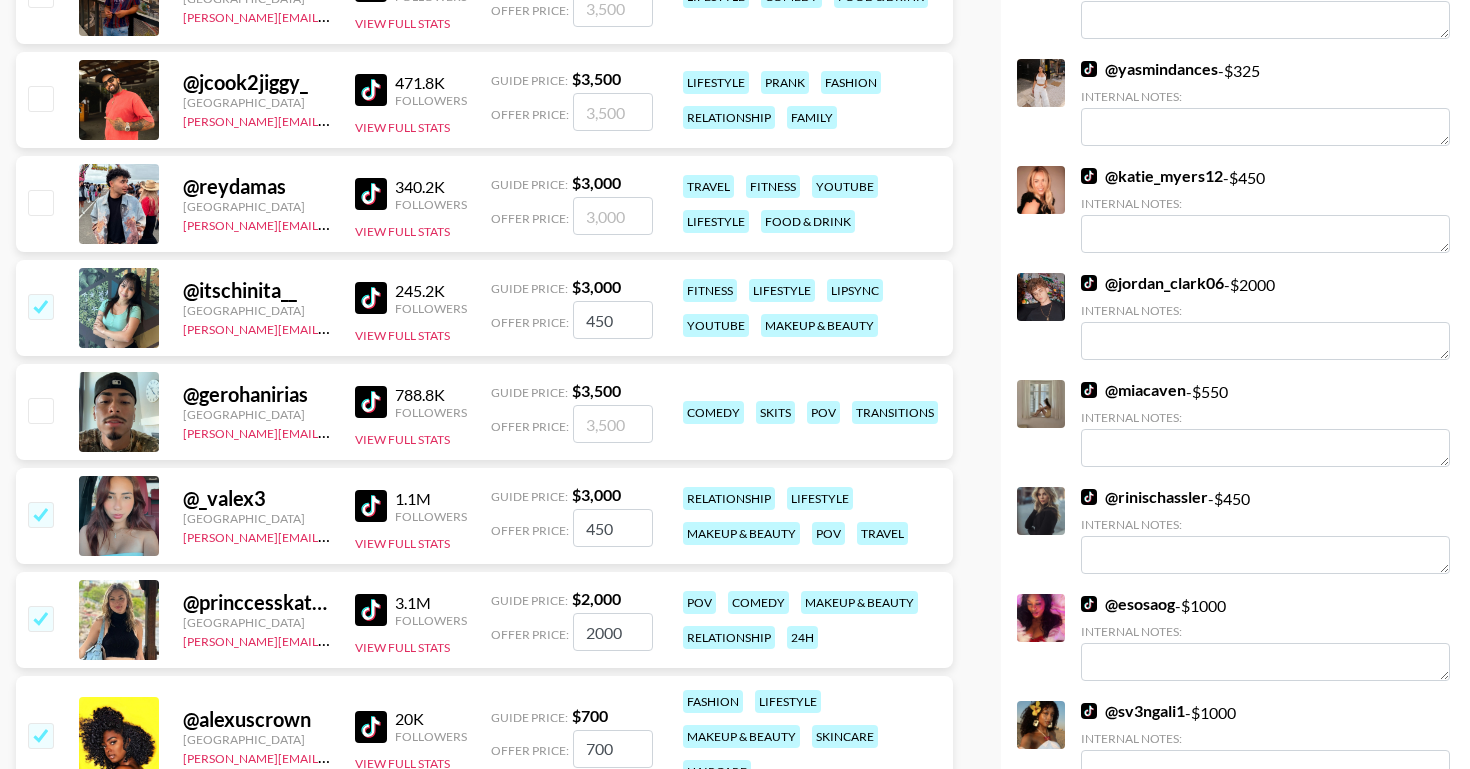 type on "450" 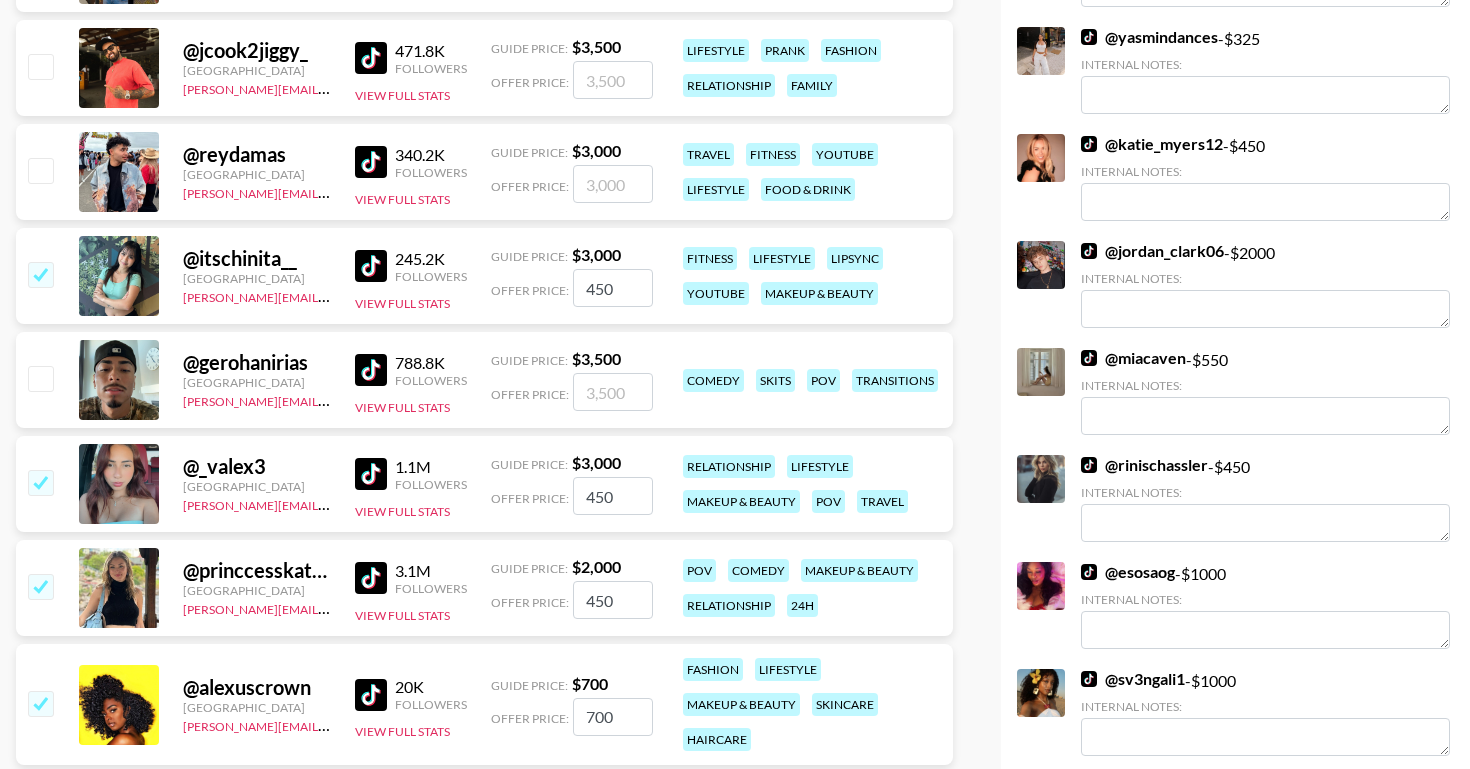 scroll, scrollTop: 710, scrollLeft: 0, axis: vertical 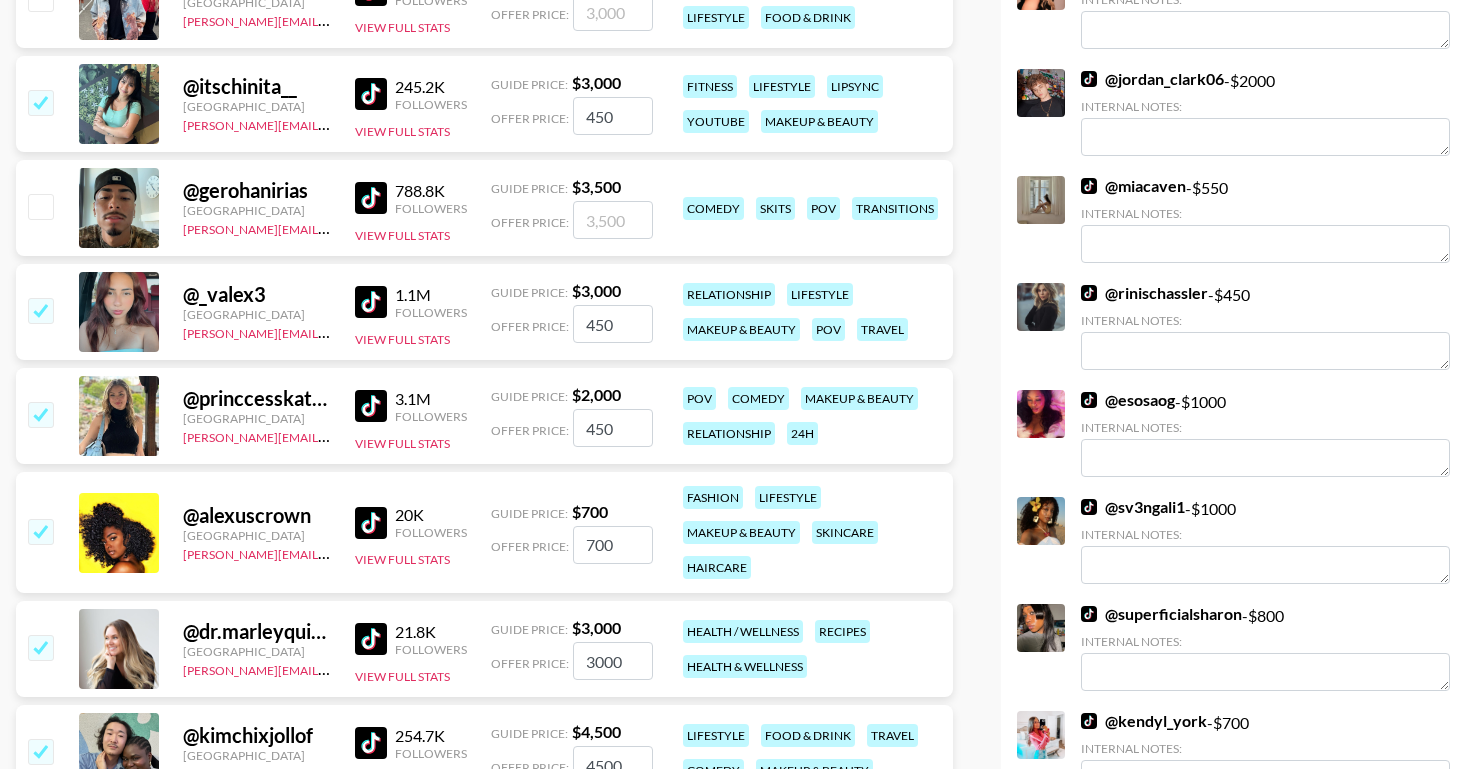 type on "450" 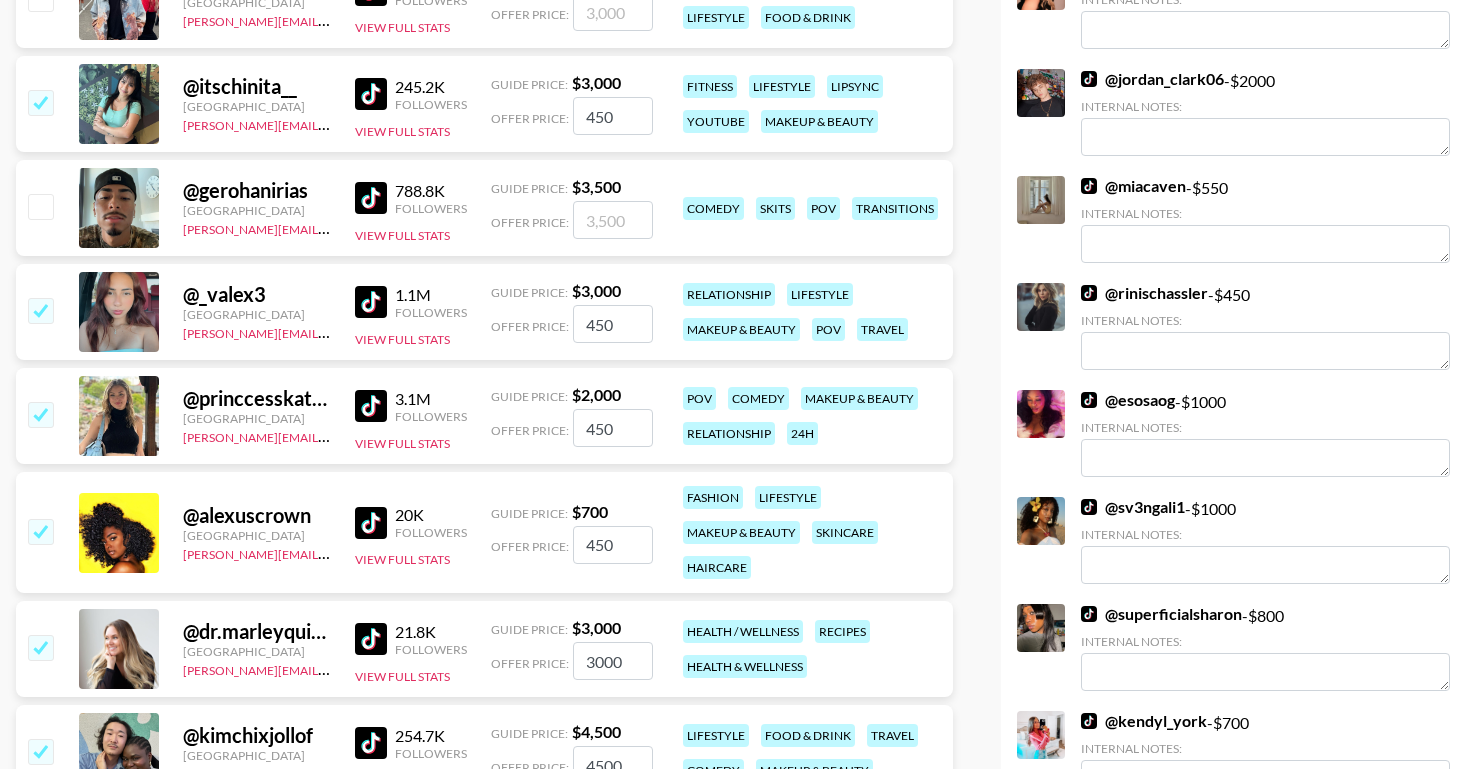 type on "450" 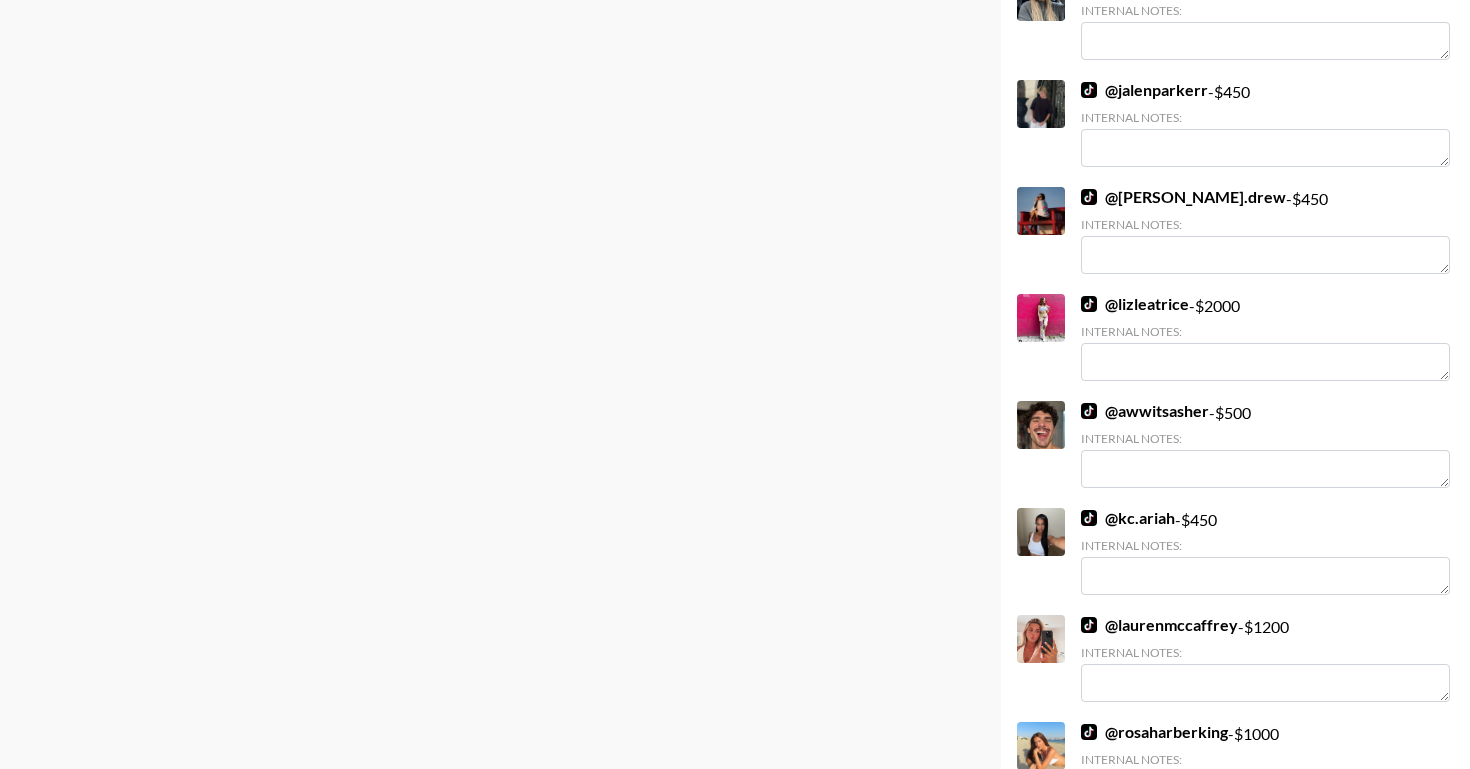 paste on "45" 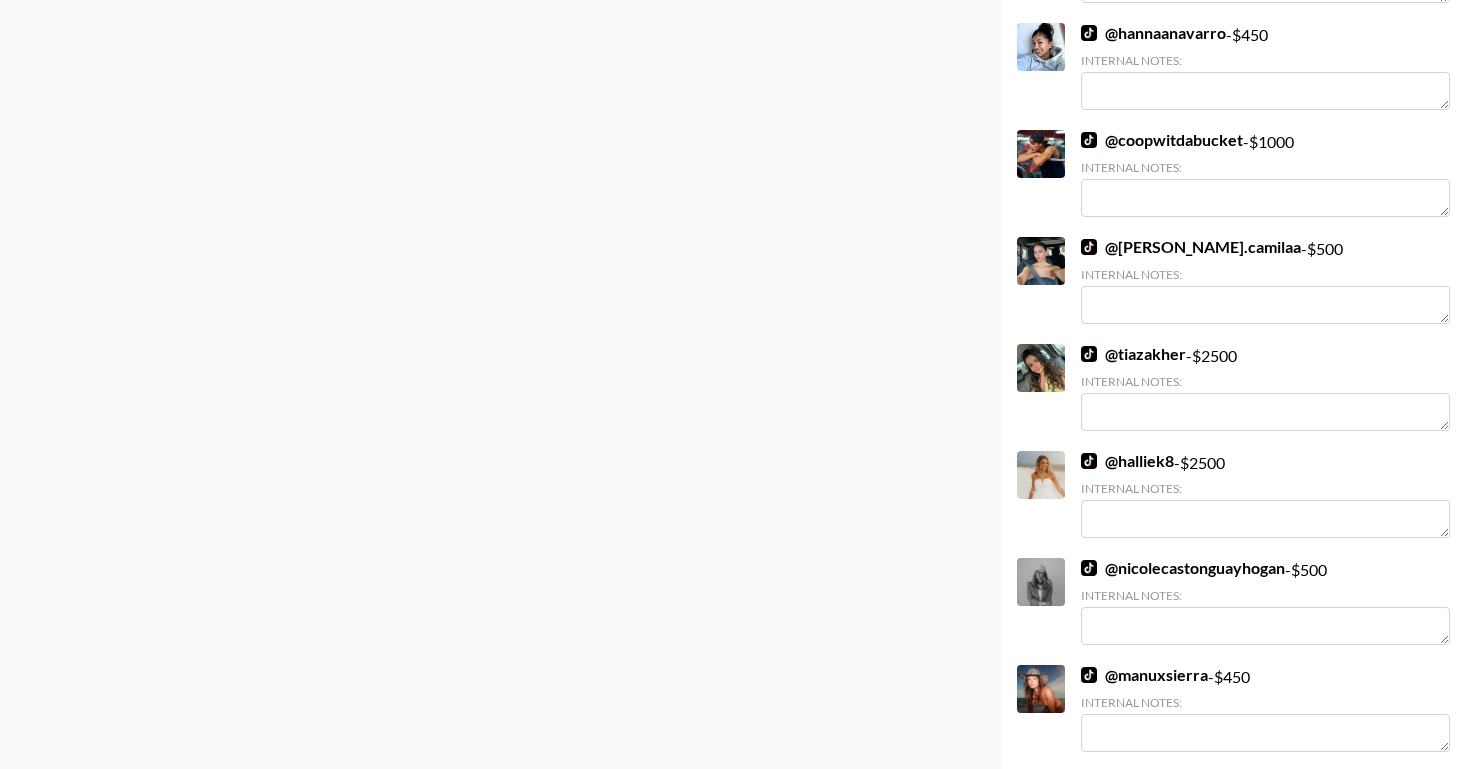paste on "450" 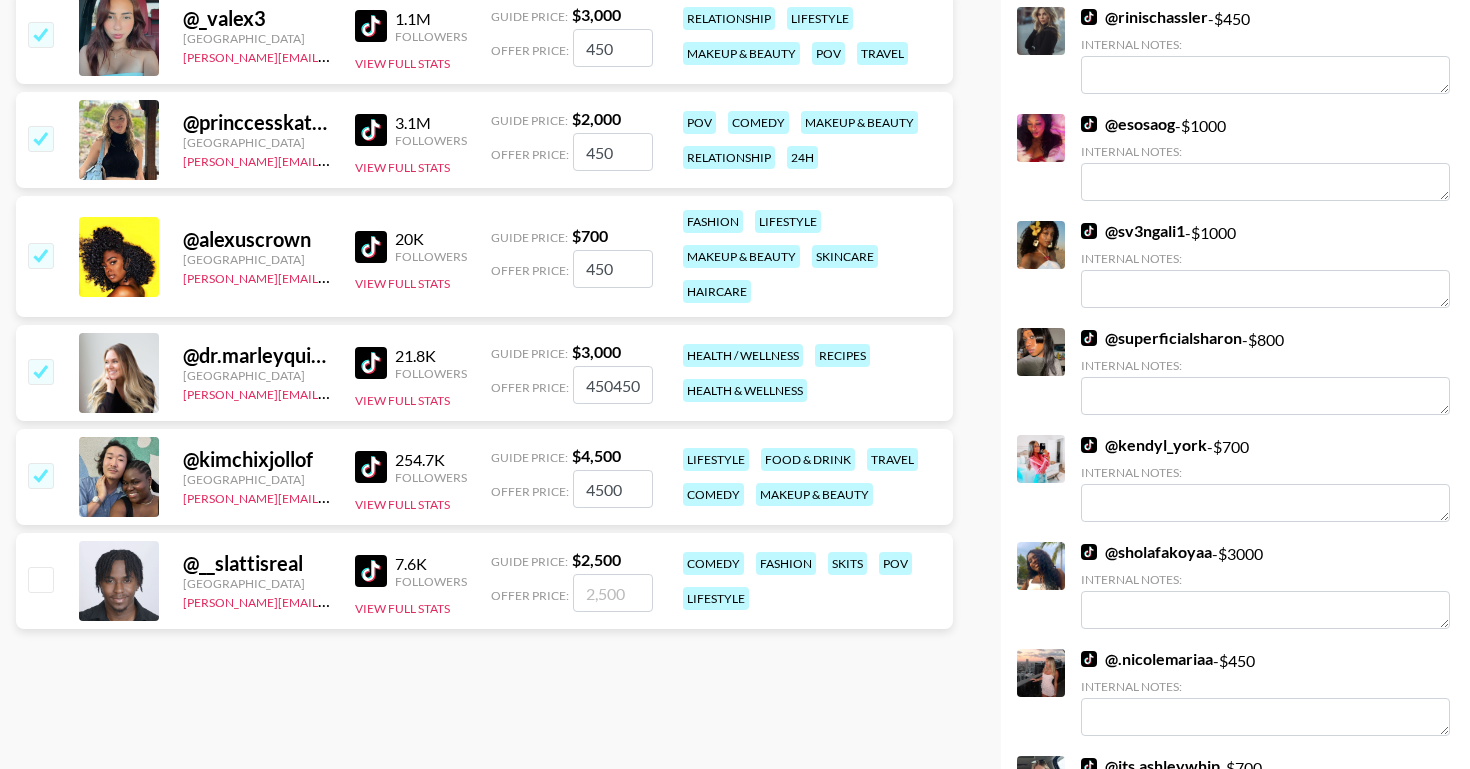 paste 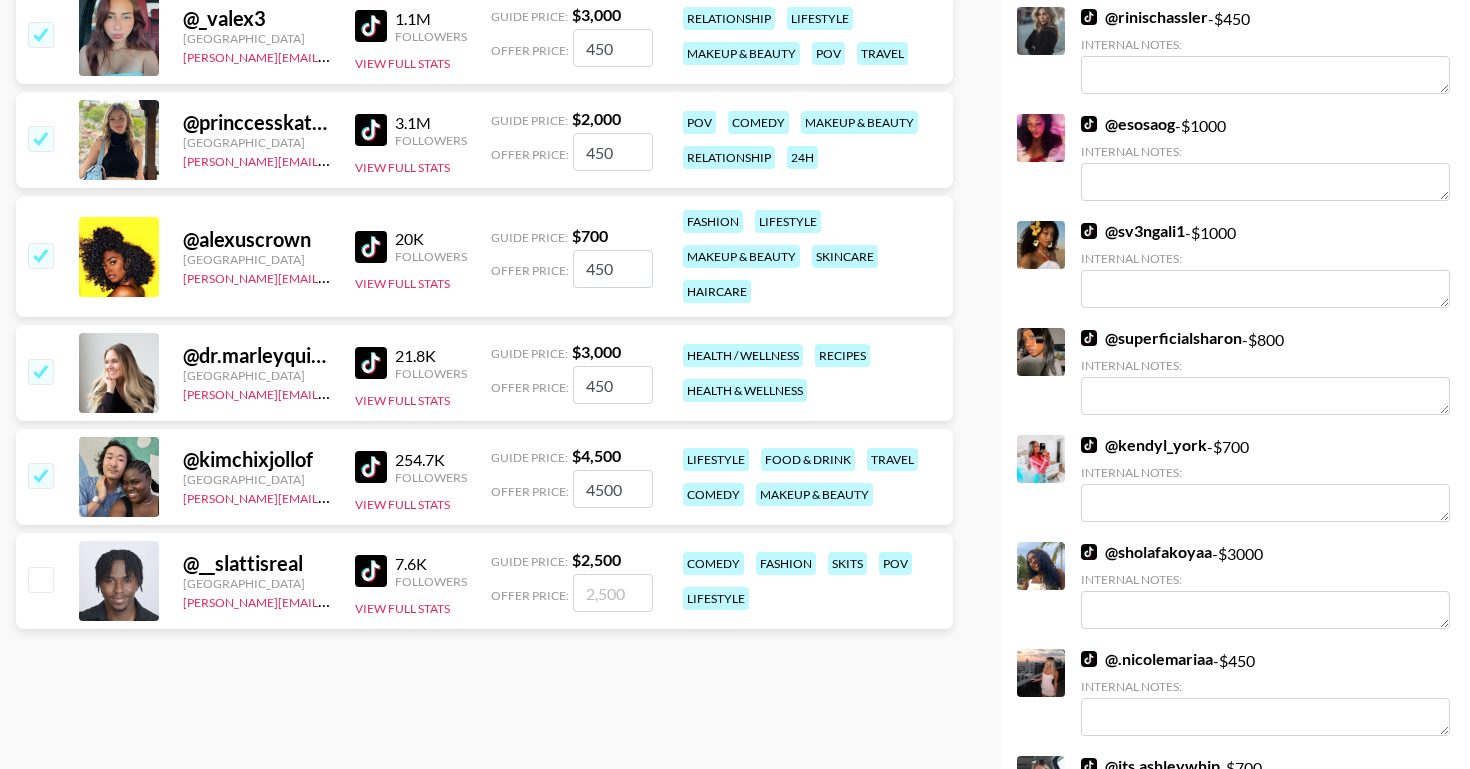 type on "450" 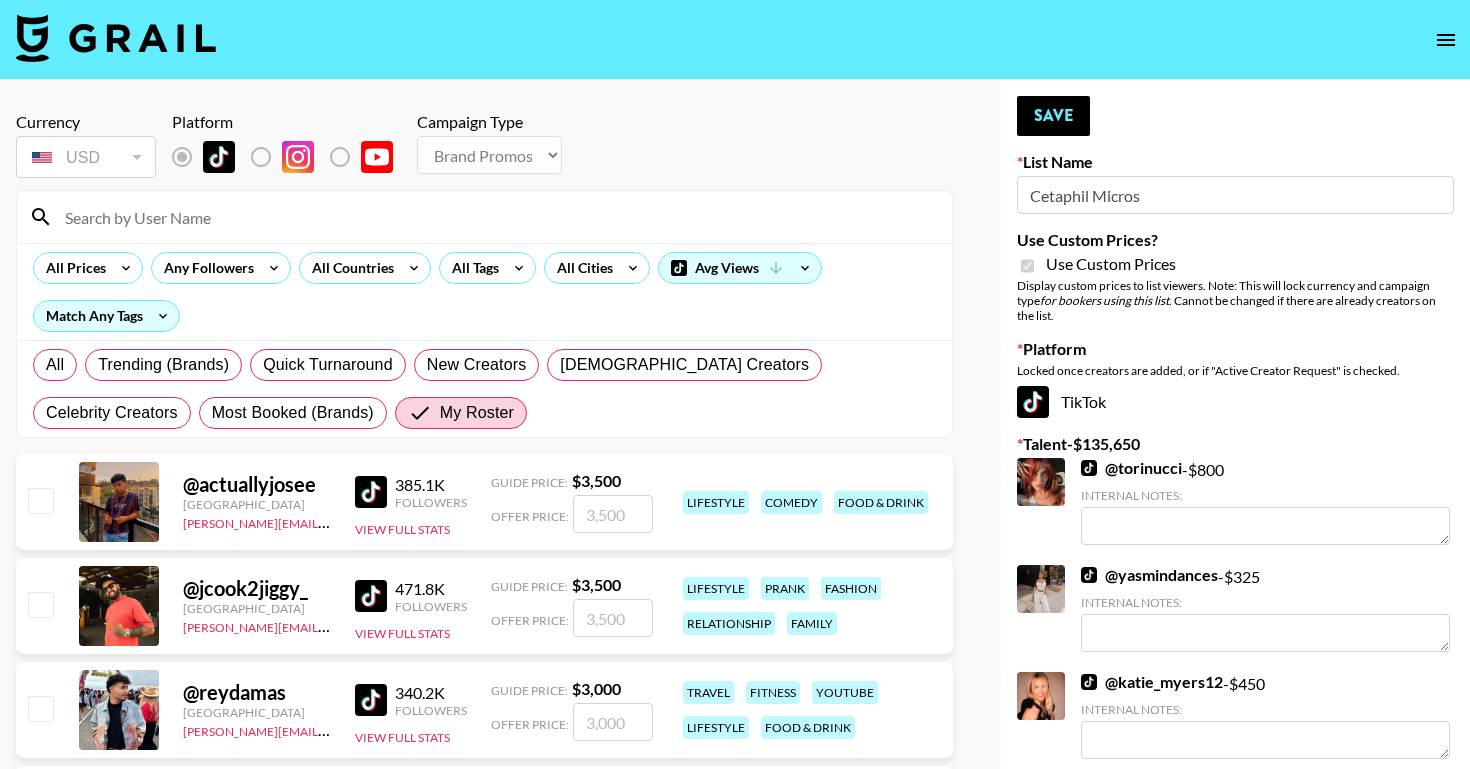 scroll, scrollTop: 0, scrollLeft: 0, axis: both 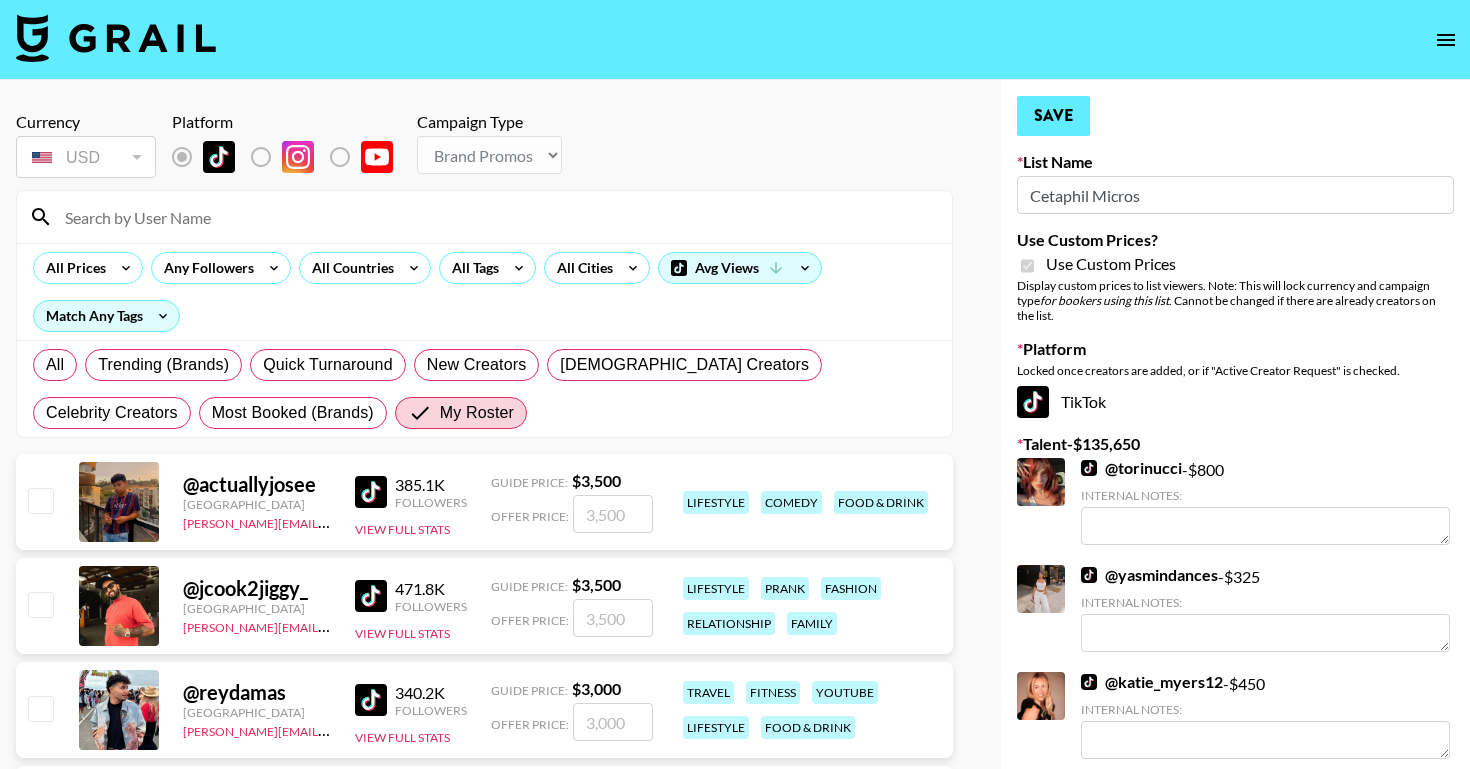 type on "450" 